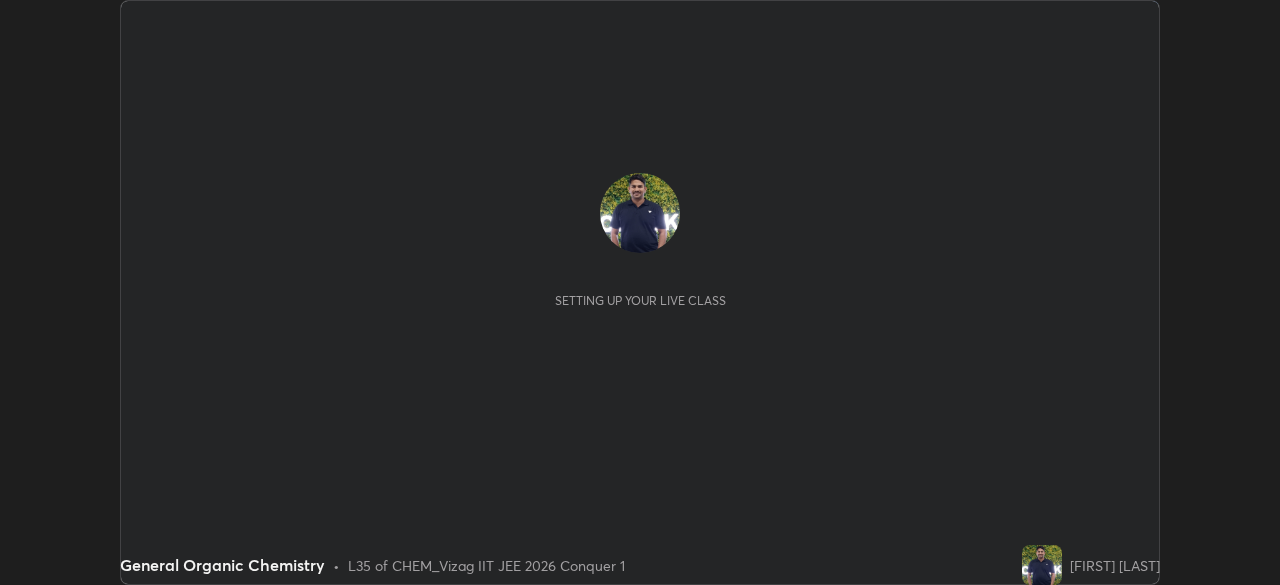 scroll, scrollTop: 0, scrollLeft: 0, axis: both 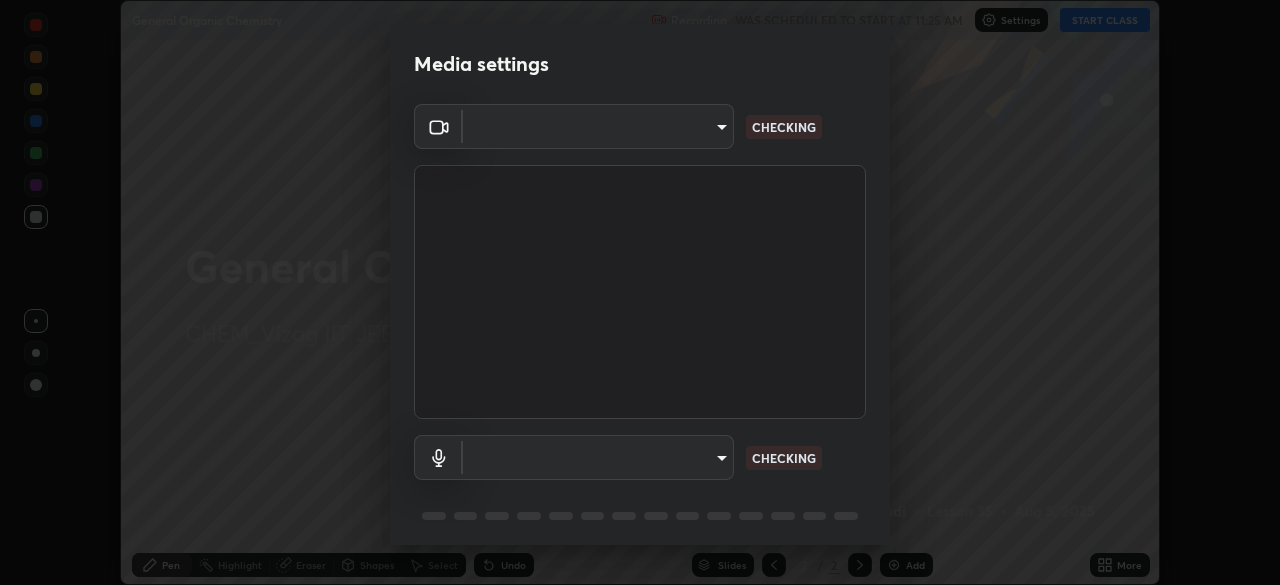type on "5cd5b9fb78d5569c0b74246750c6e04ef28b8d5fe1a500b9a58a9a3e1cade160" 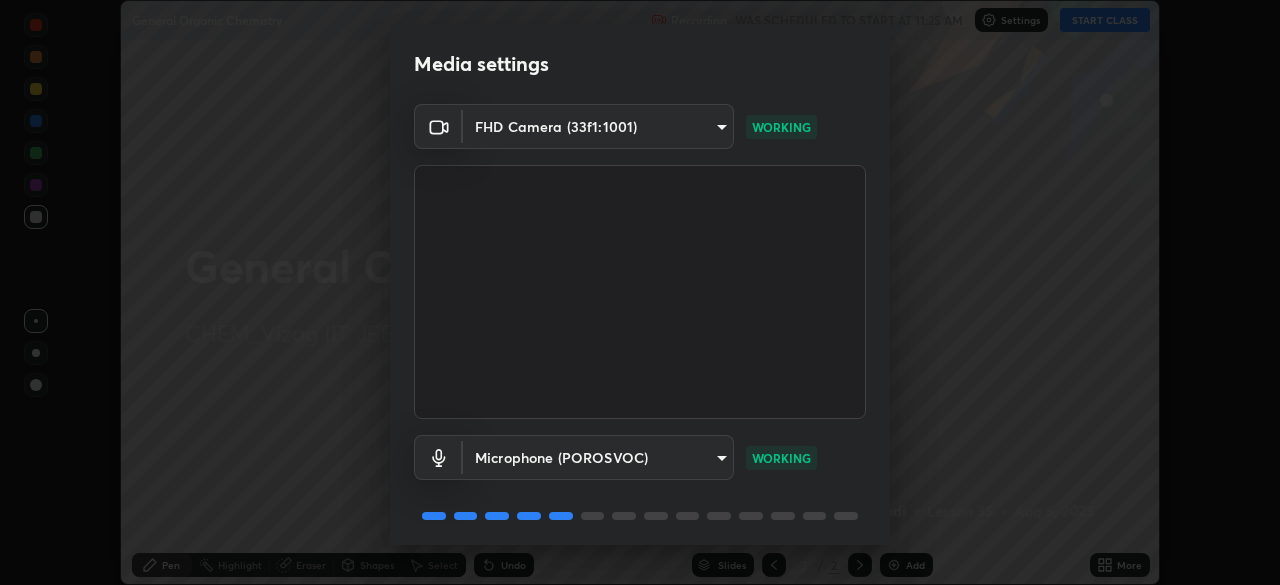 scroll, scrollTop: 71, scrollLeft: 0, axis: vertical 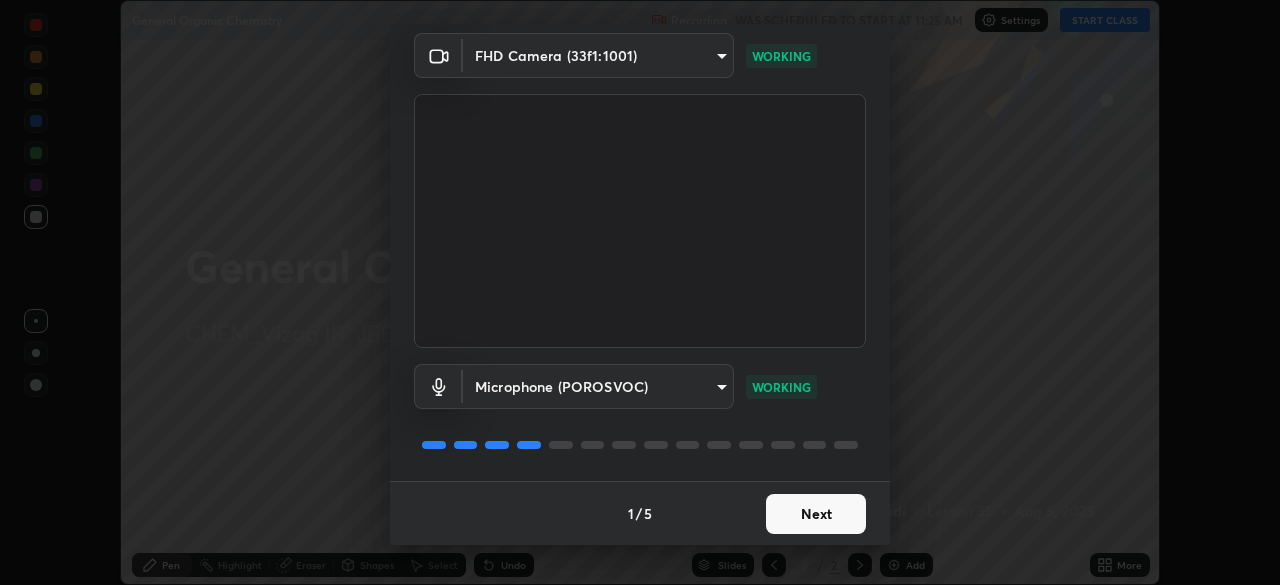 click on "Next" at bounding box center [816, 514] 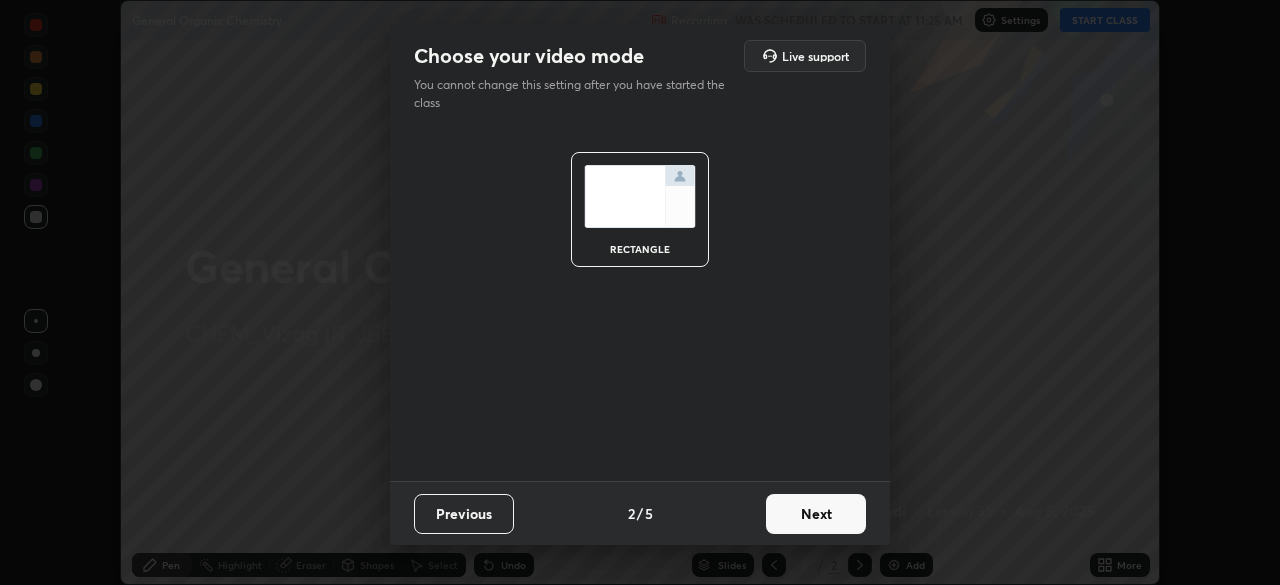 scroll, scrollTop: 0, scrollLeft: 0, axis: both 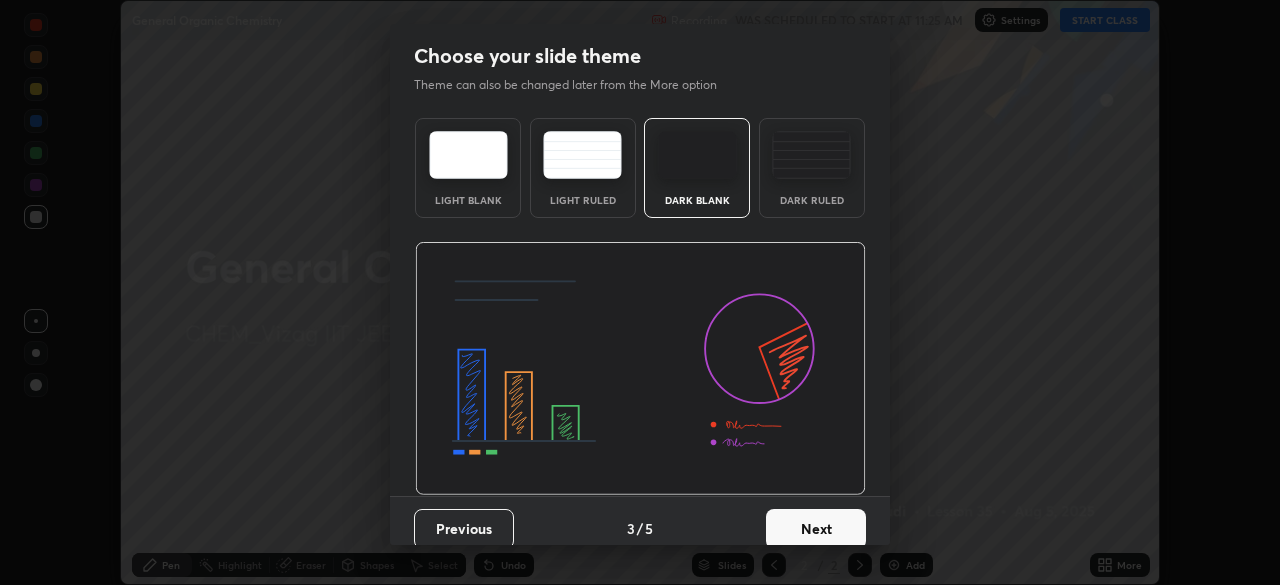 click on "Next" at bounding box center (816, 529) 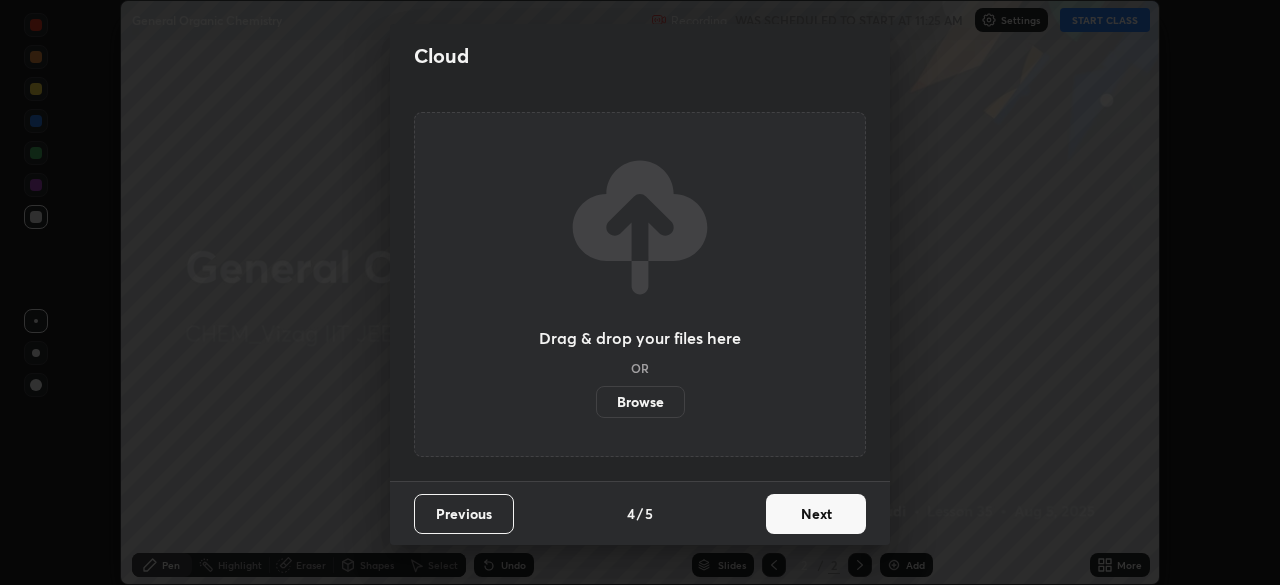 click on "Next" at bounding box center [816, 514] 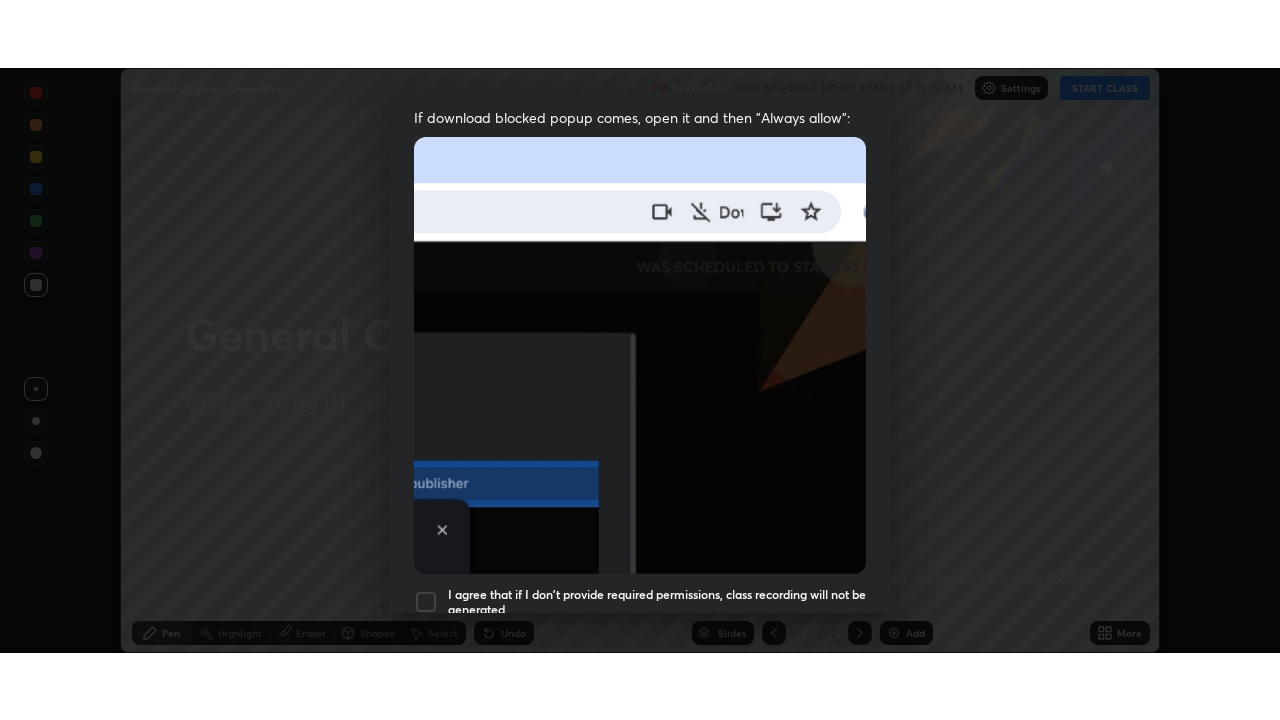 scroll, scrollTop: 479, scrollLeft: 0, axis: vertical 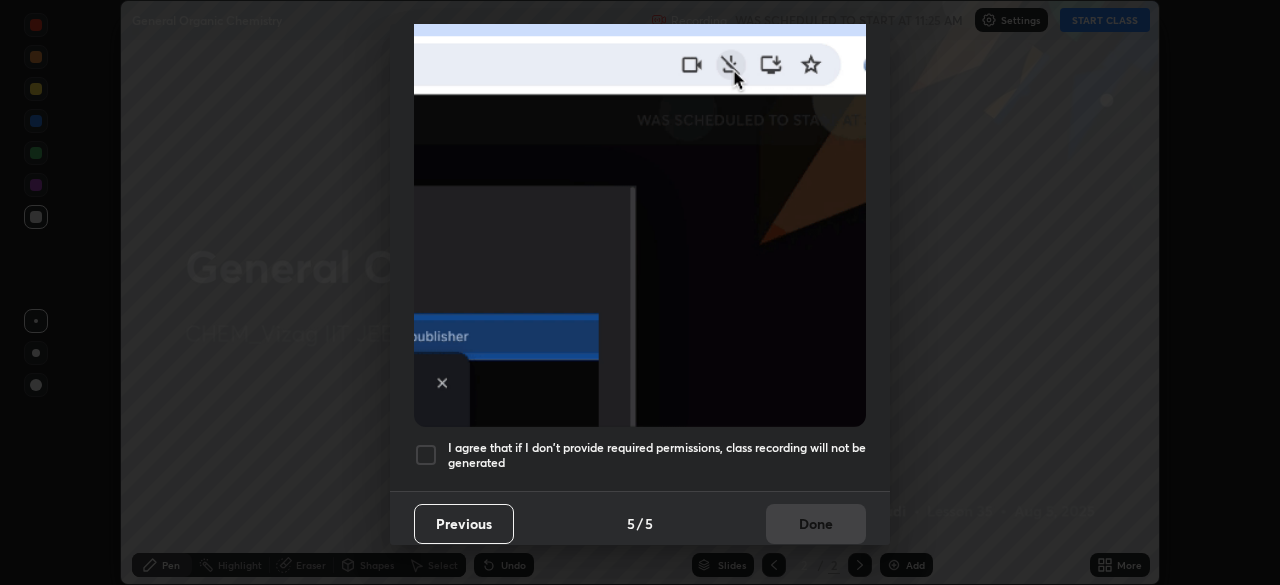 click at bounding box center (426, 455) 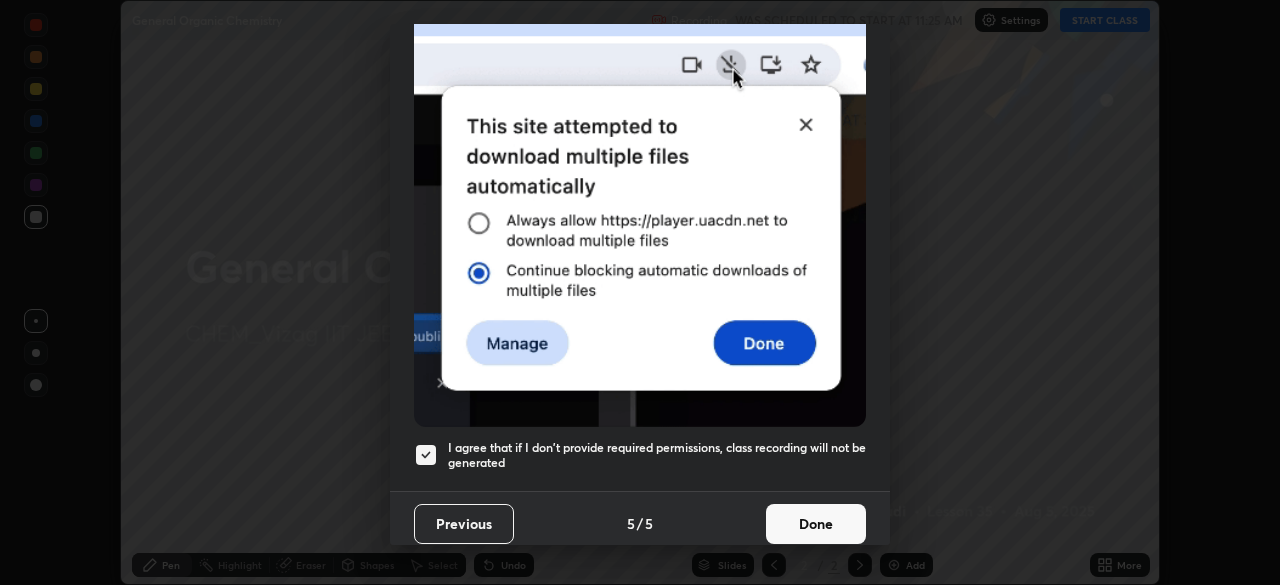 click on "Done" at bounding box center (816, 524) 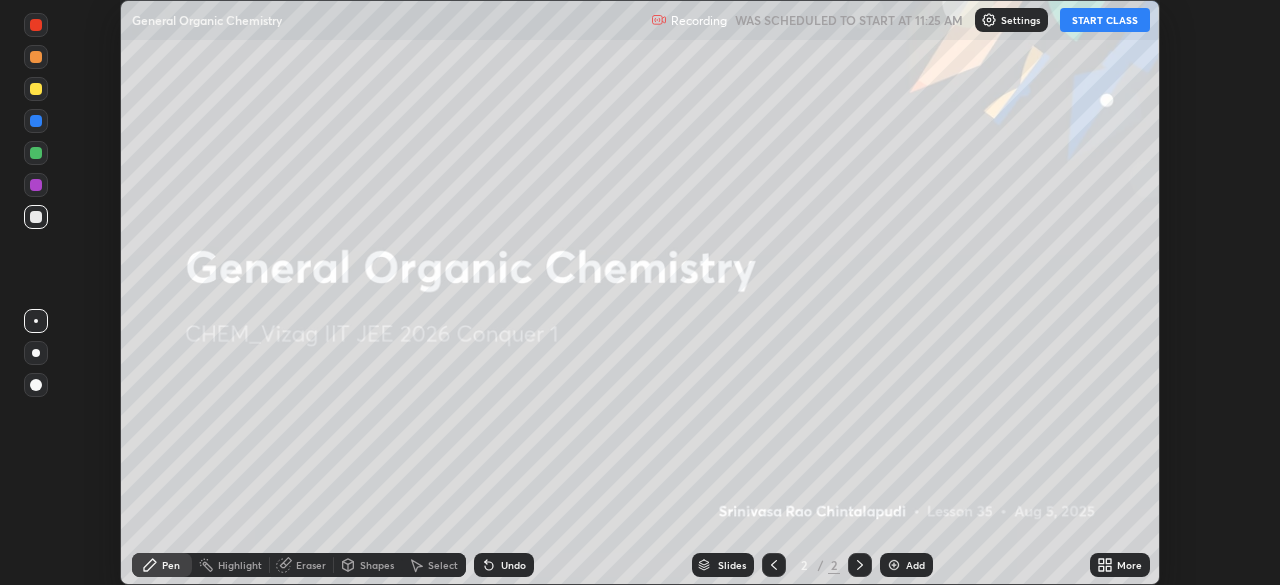 click on "Add" at bounding box center [915, 565] 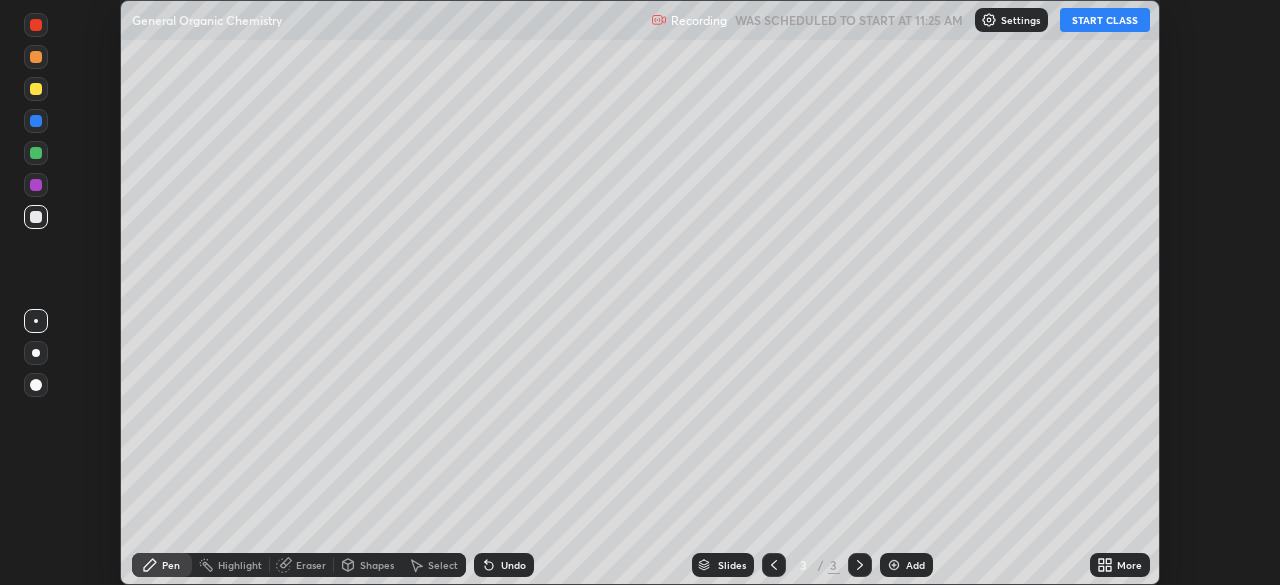 click on "START CLASS" at bounding box center [1105, 20] 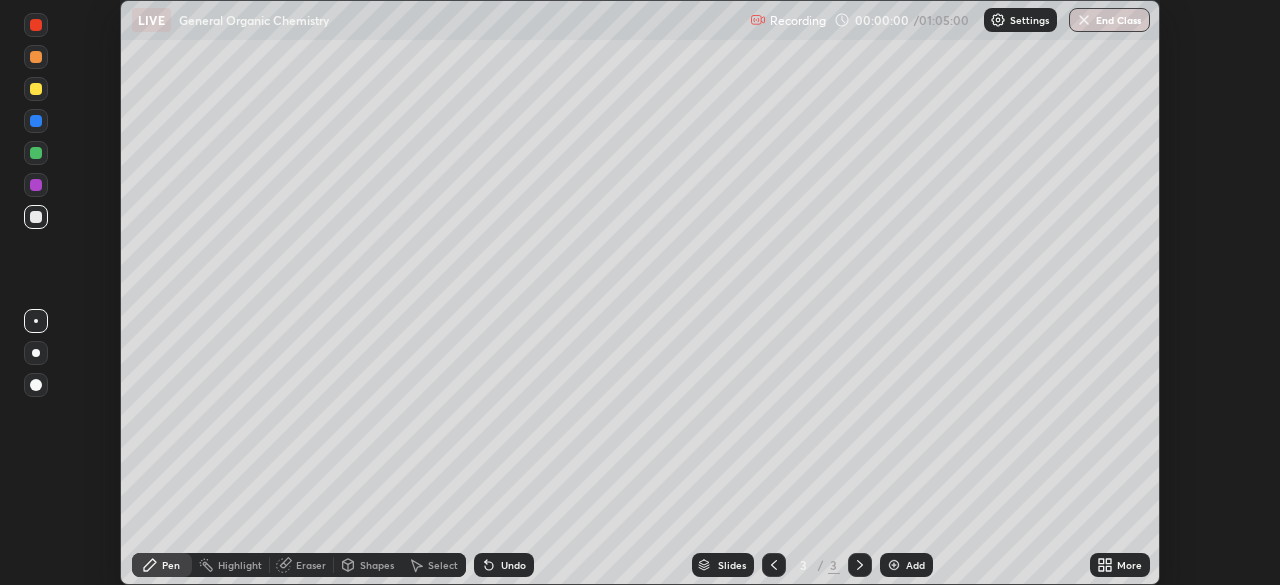 click on "More" at bounding box center [1129, 565] 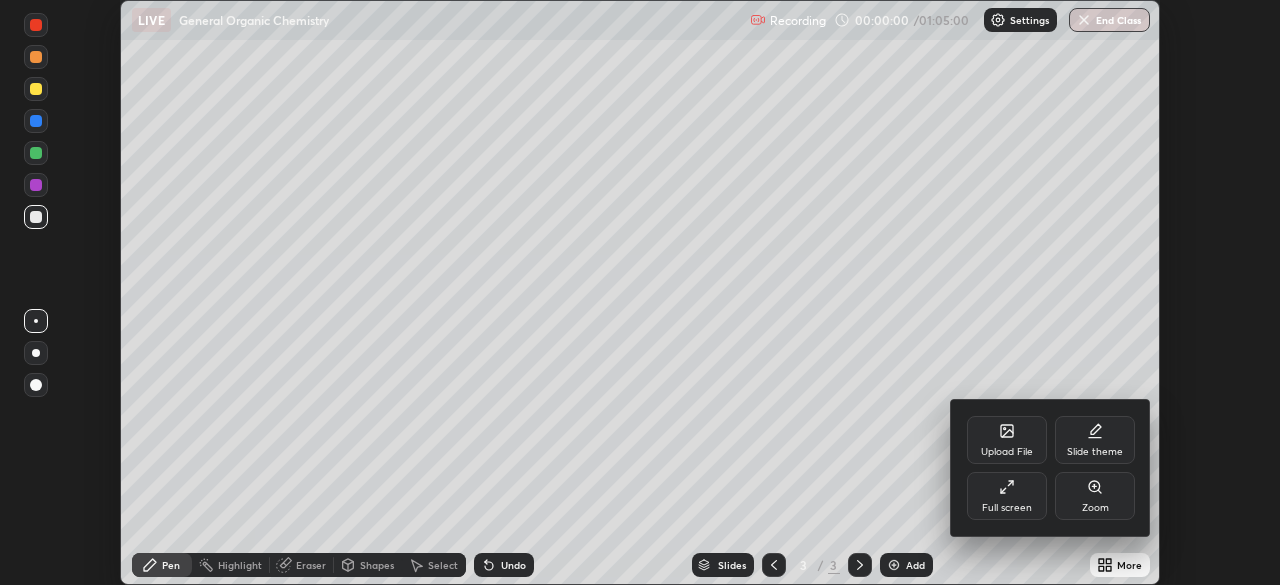 click 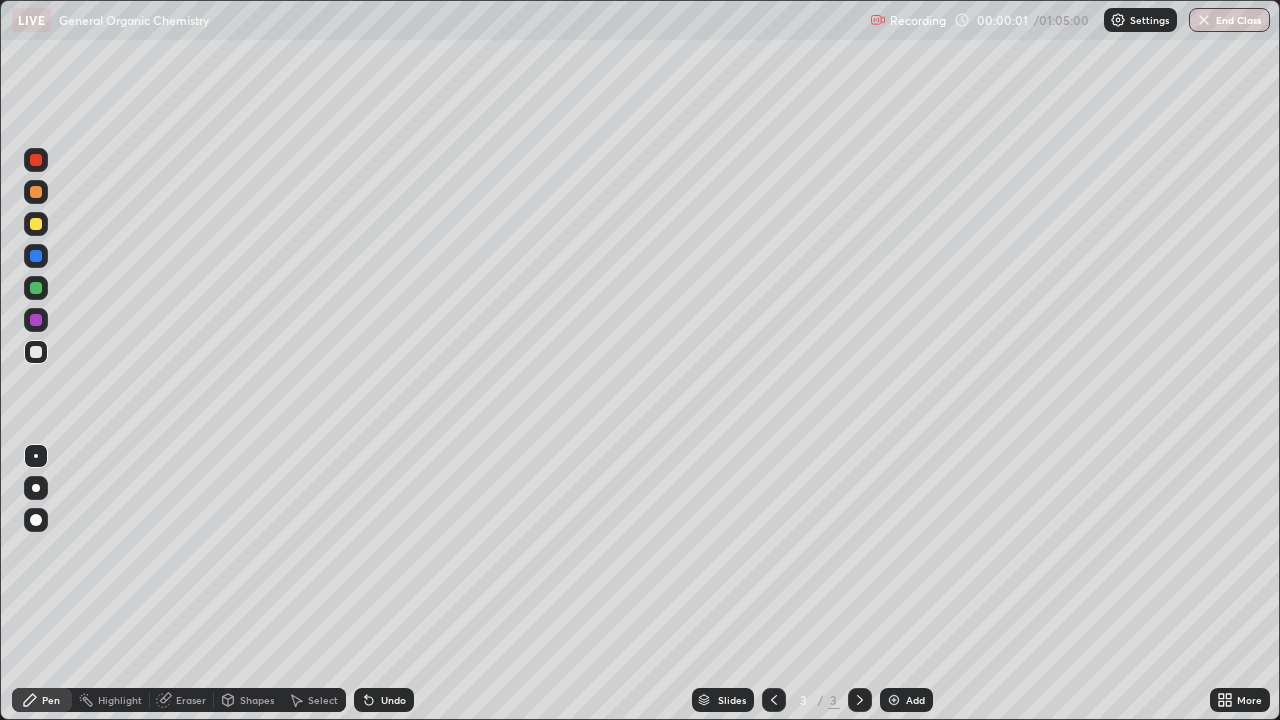 scroll, scrollTop: 99280, scrollLeft: 98720, axis: both 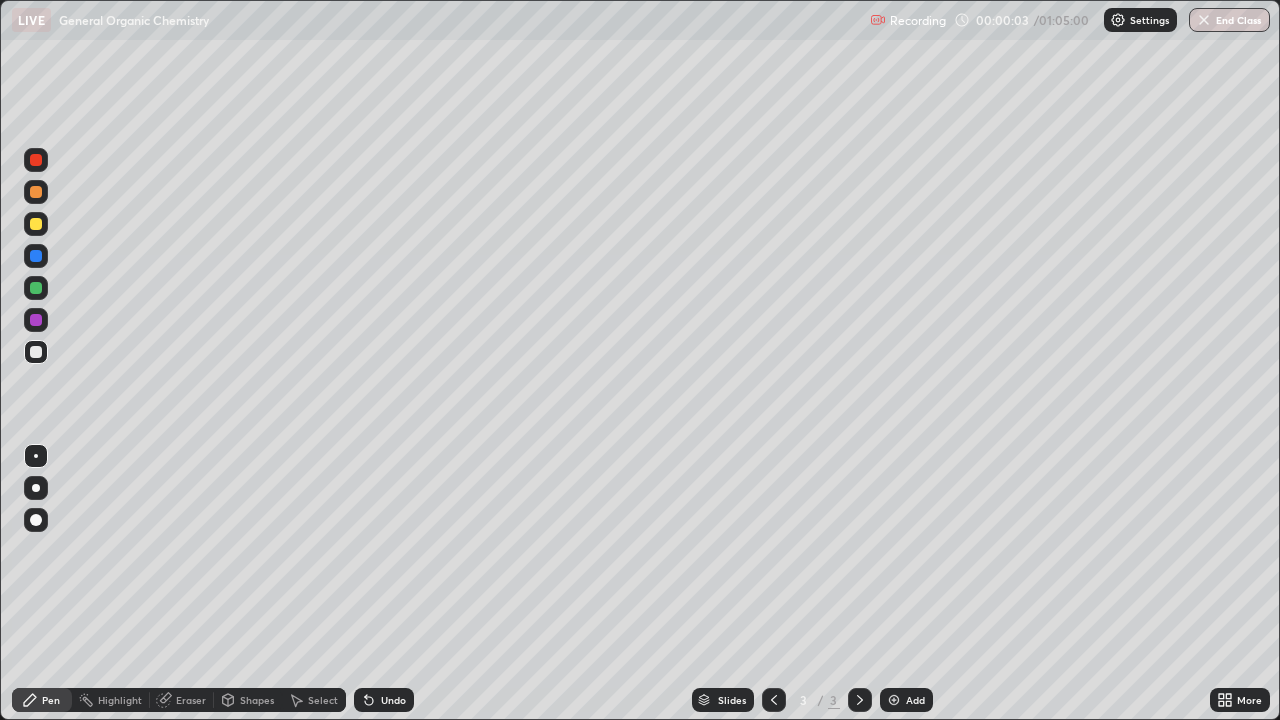 click at bounding box center [36, 192] 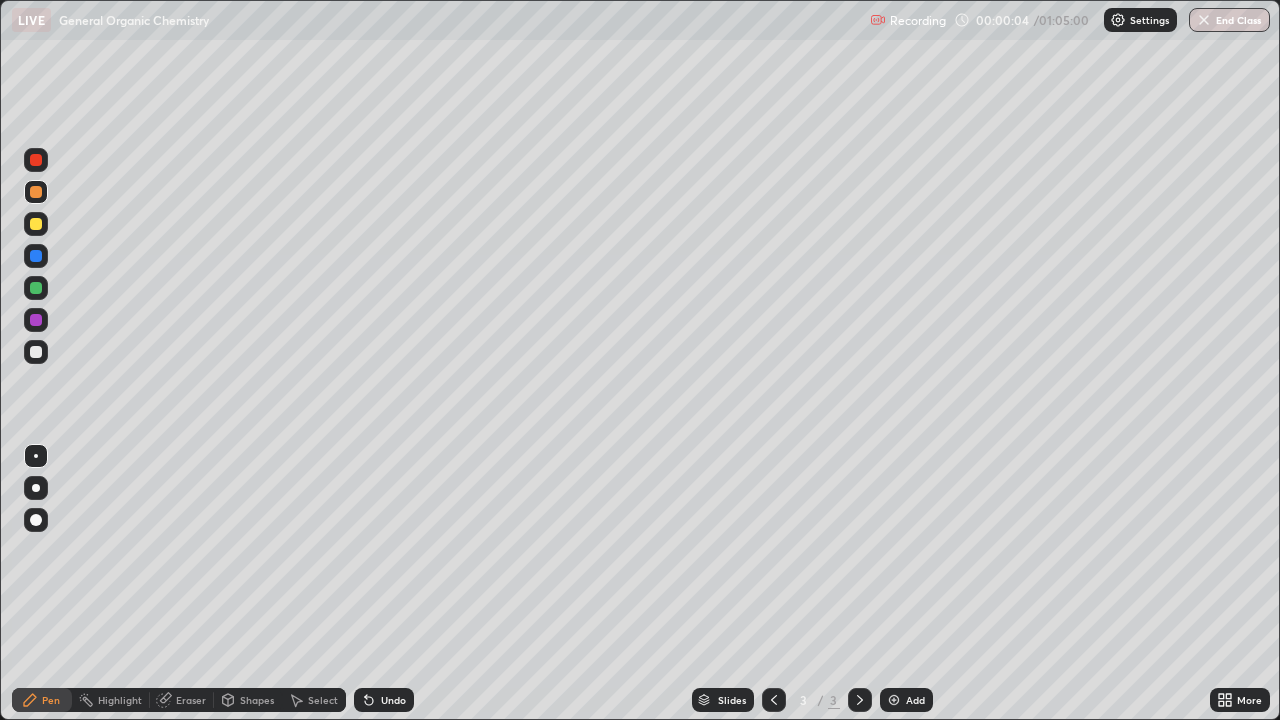 click at bounding box center [36, 488] 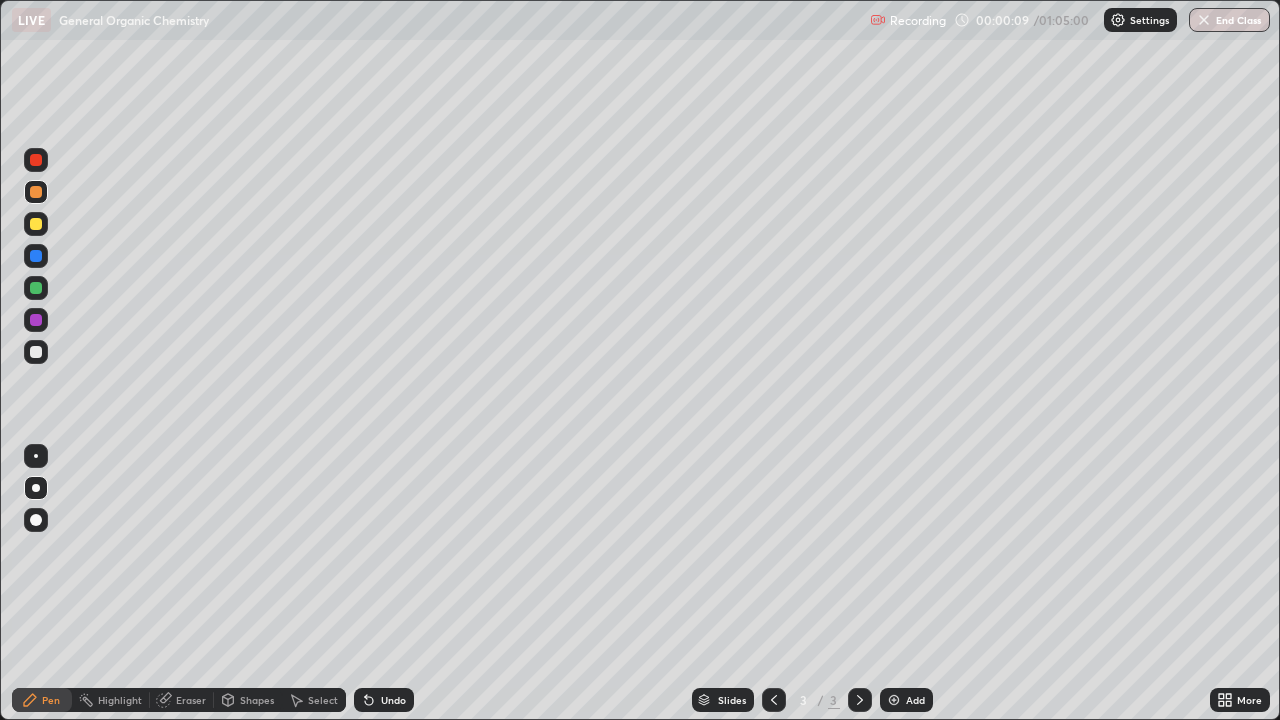 click at bounding box center [36, 224] 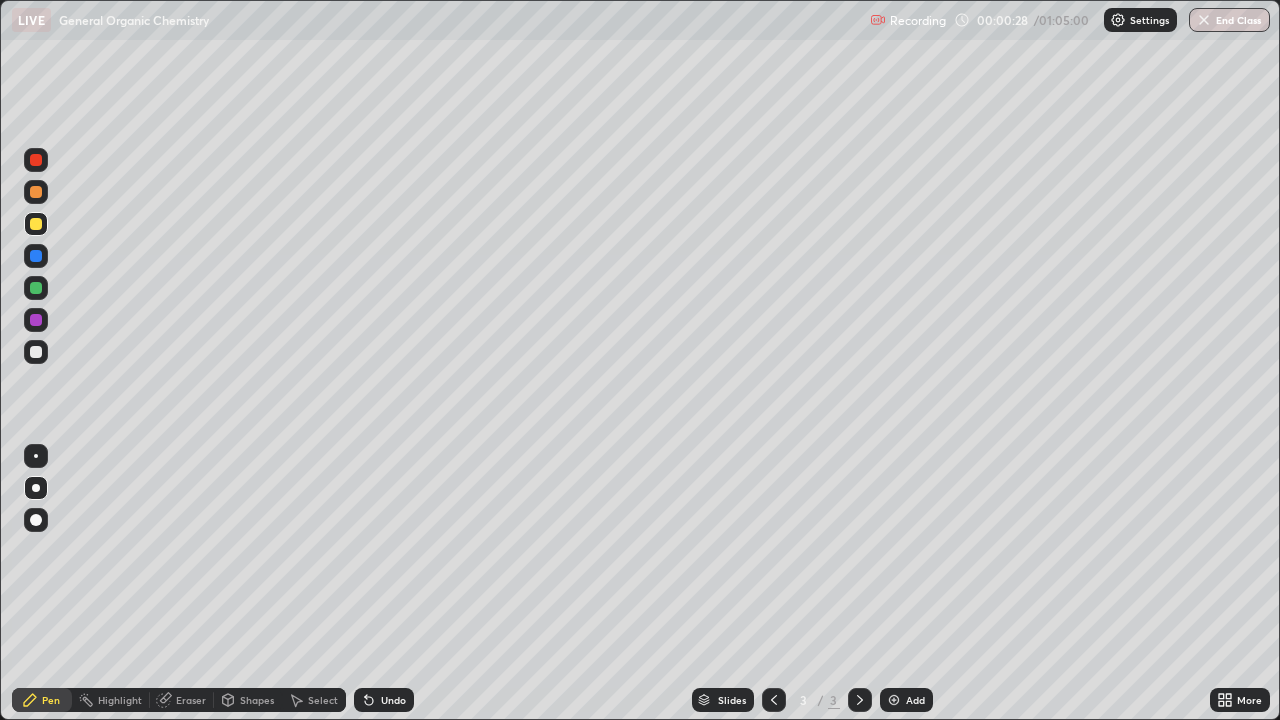 click on "Undo" at bounding box center [393, 700] 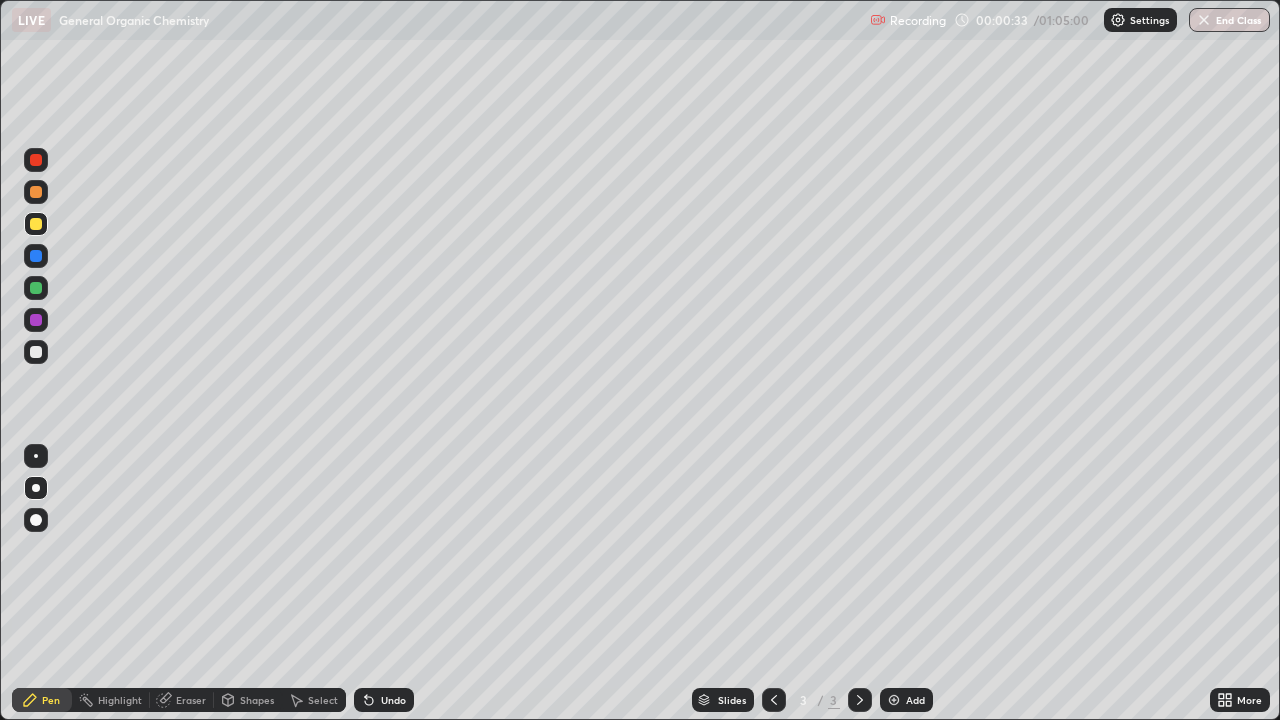 click on "Undo" at bounding box center [384, 700] 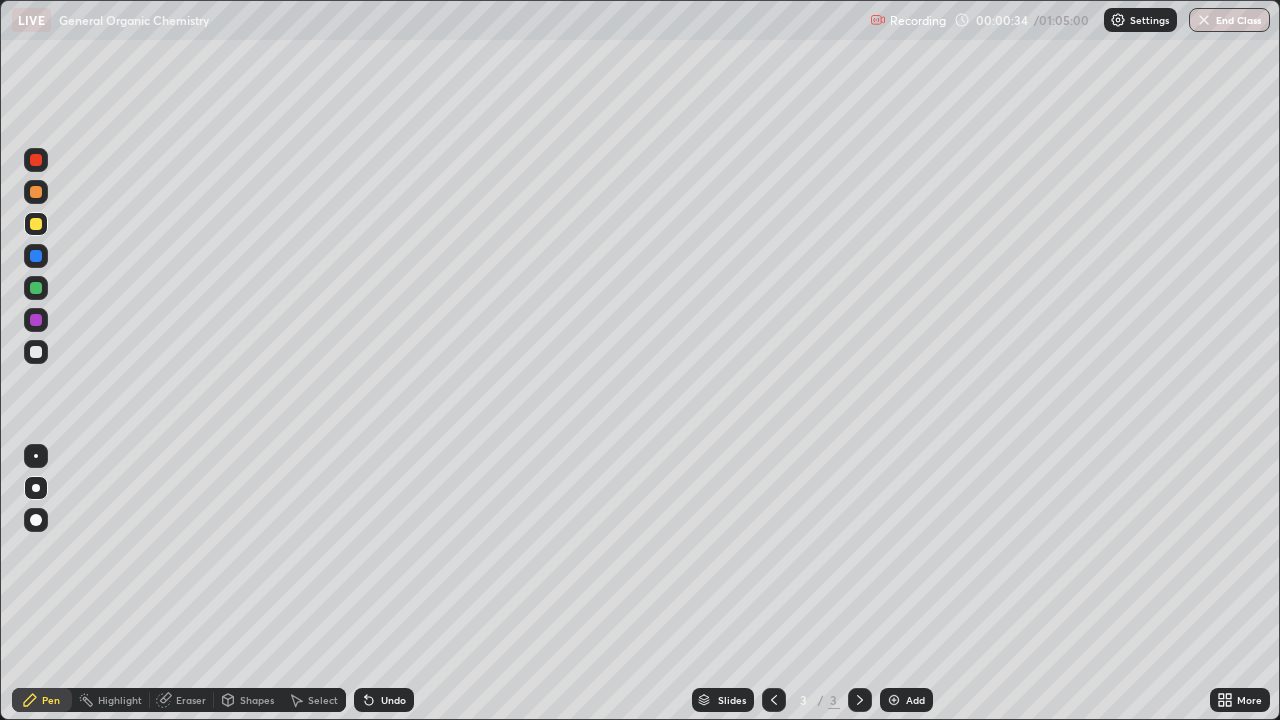 click on "Undo" at bounding box center [393, 700] 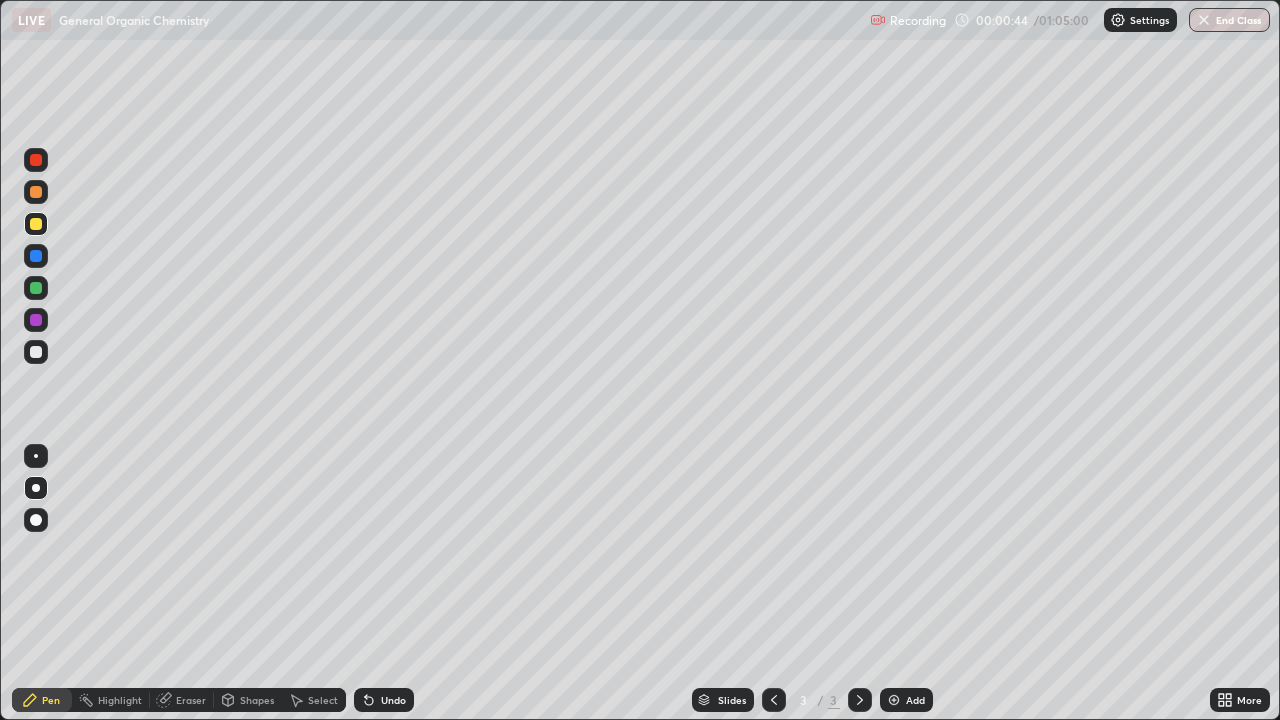 click at bounding box center [36, 352] 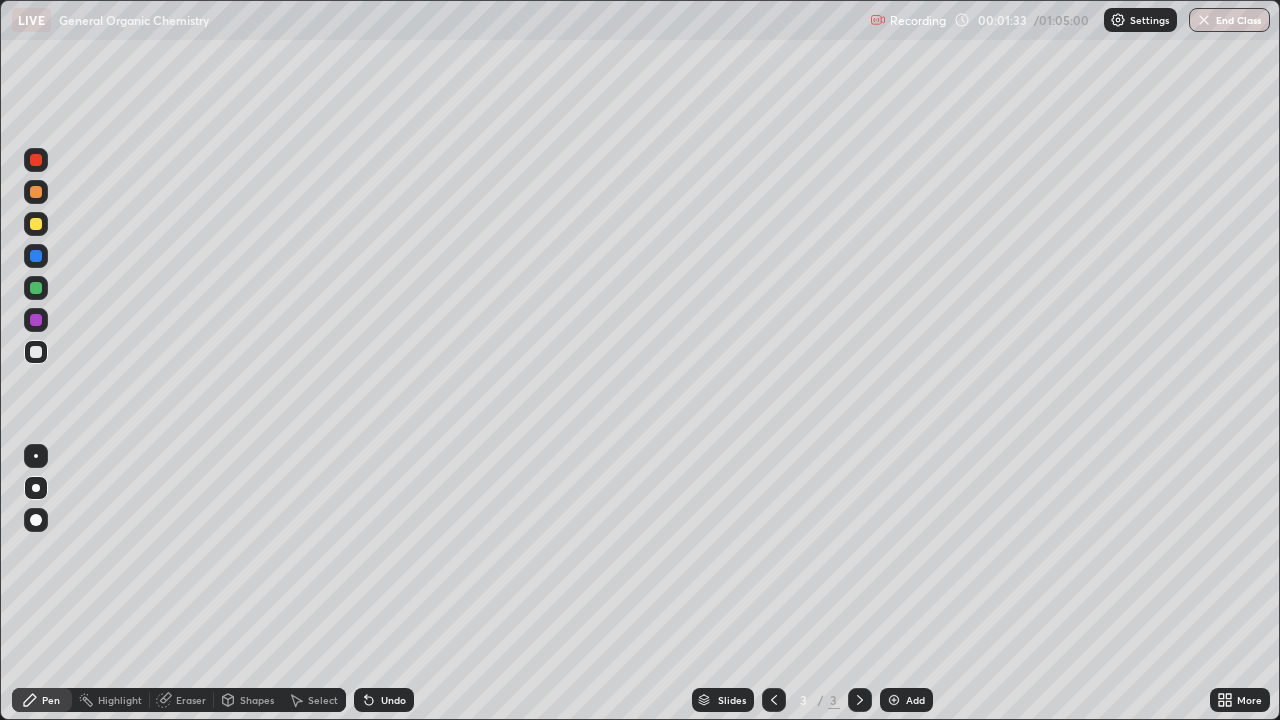 click on "Undo" at bounding box center [393, 700] 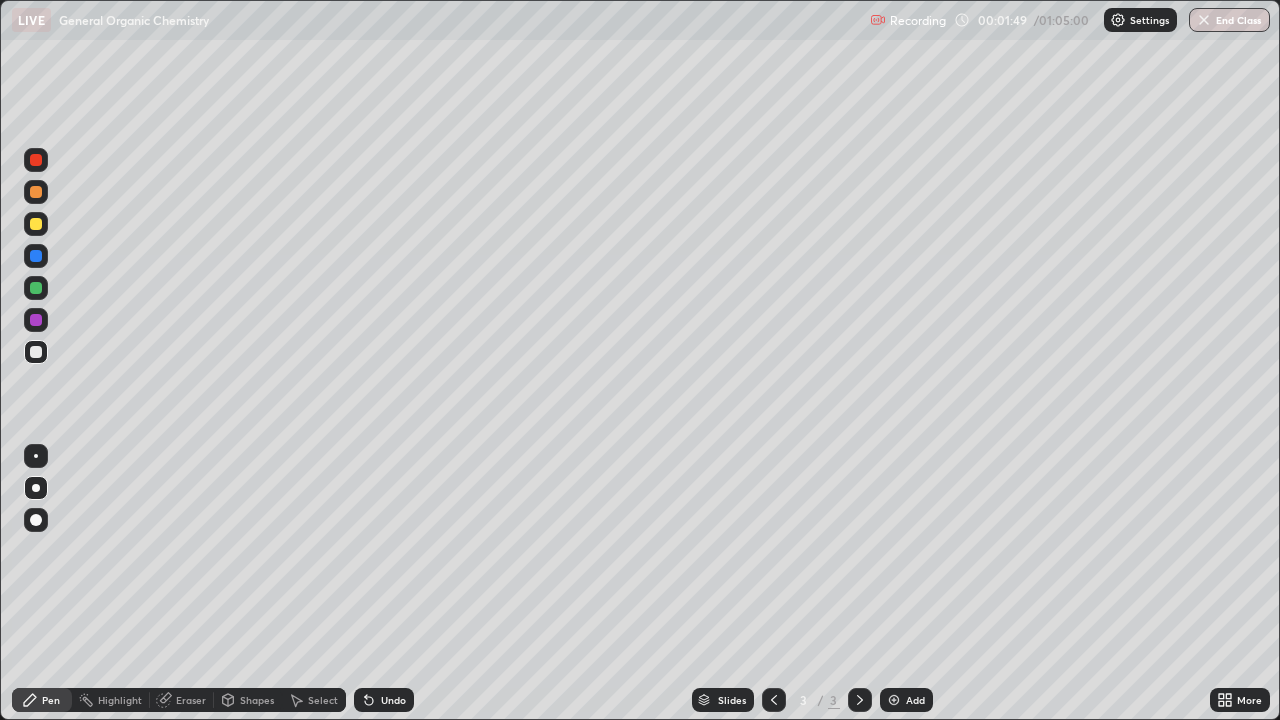 click at bounding box center (36, 224) 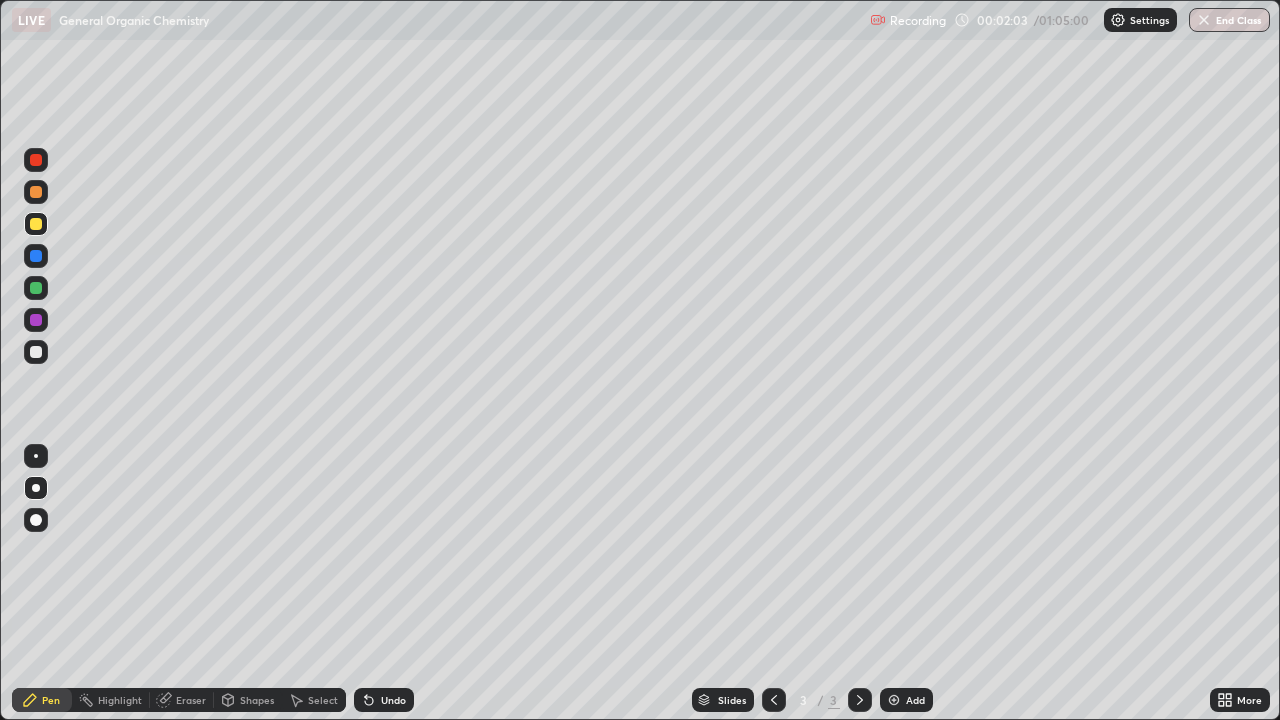 click at bounding box center (36, 192) 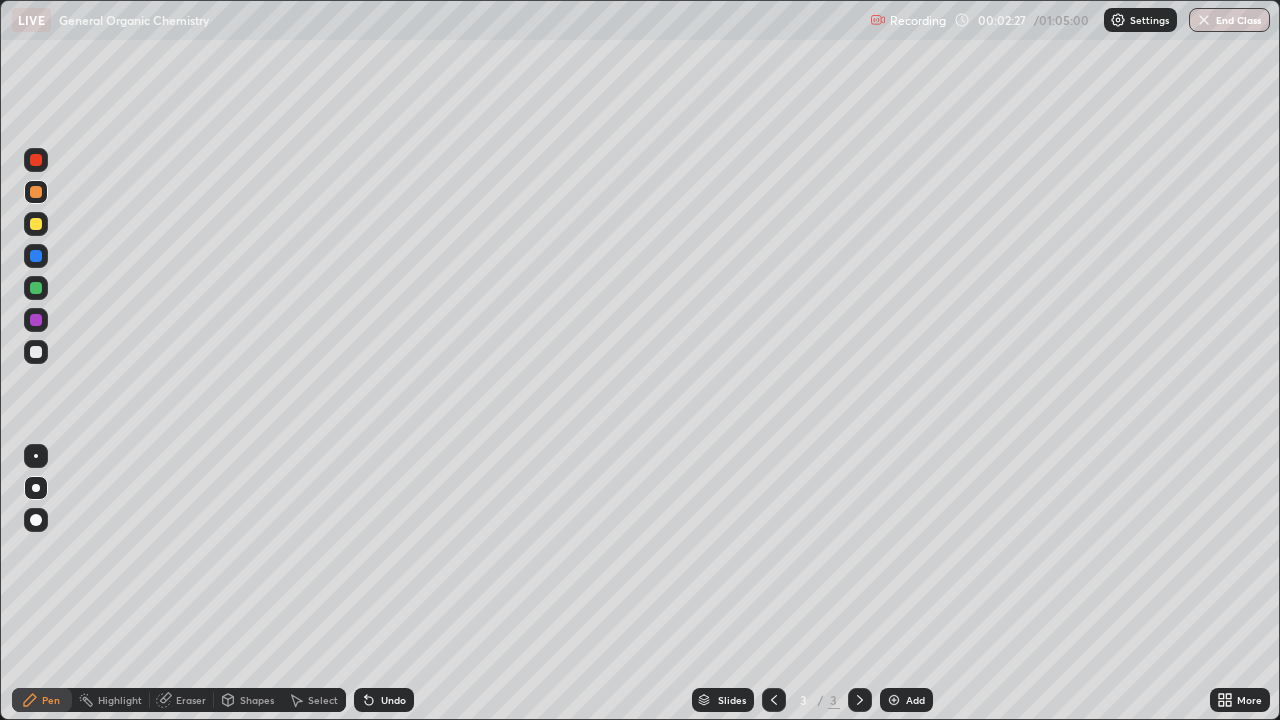 click on "Undo" at bounding box center [393, 700] 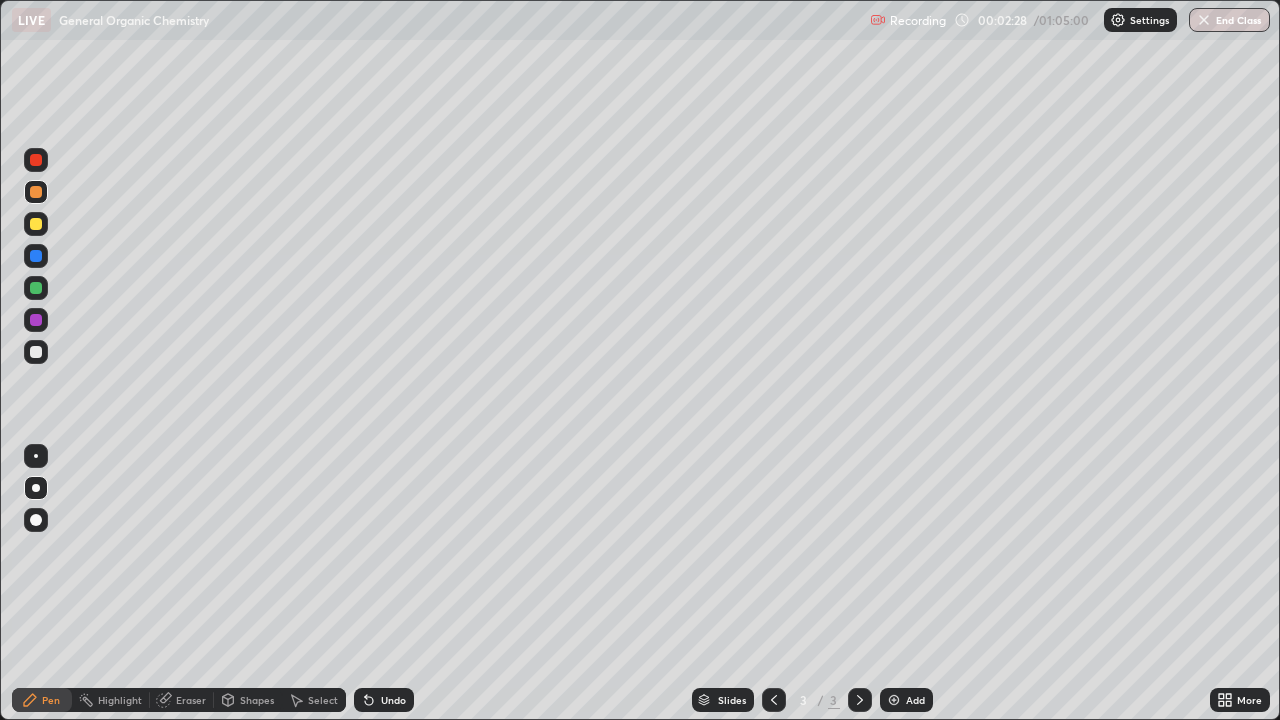 click on "Undo" at bounding box center (393, 700) 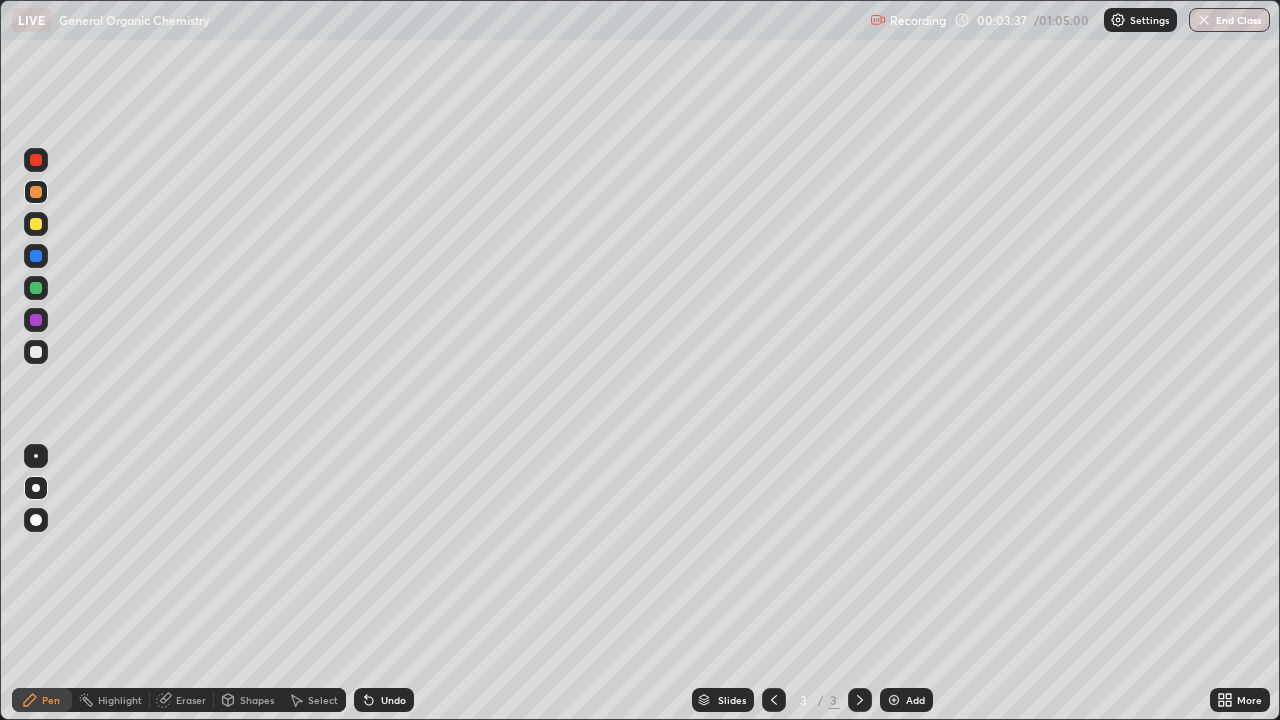 click on "Undo" at bounding box center [393, 700] 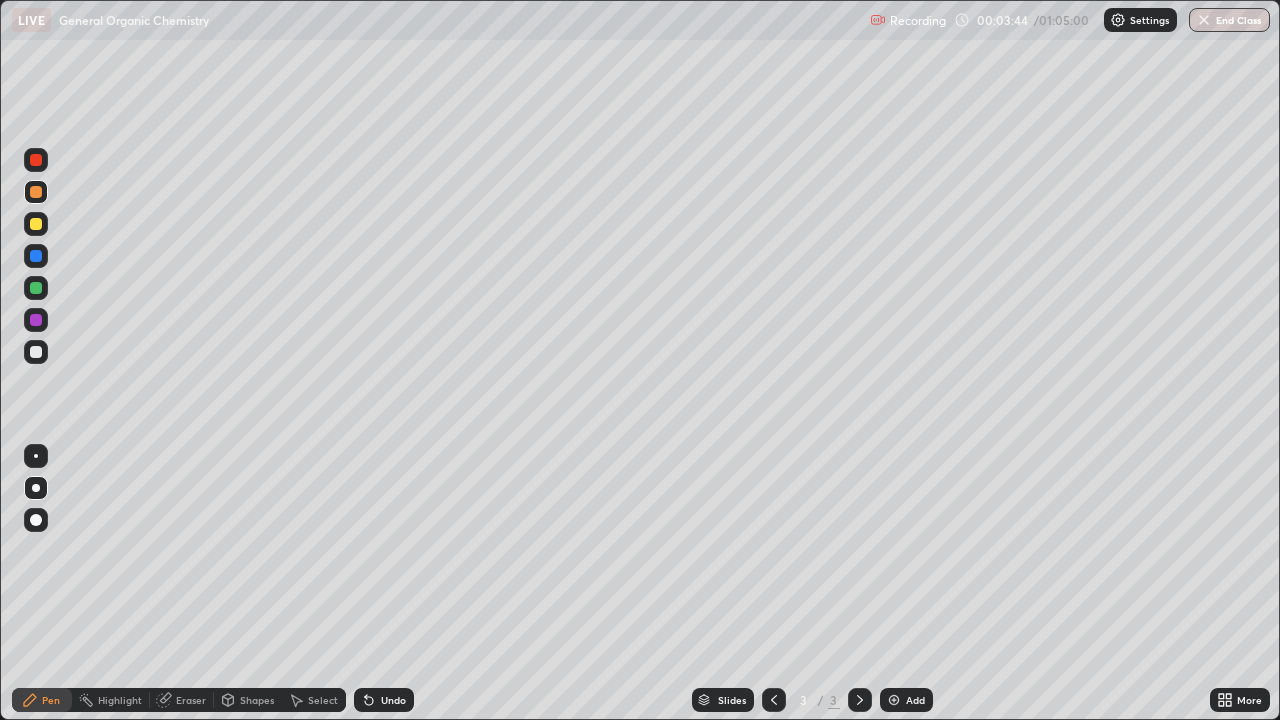 click on "Undo" at bounding box center [384, 700] 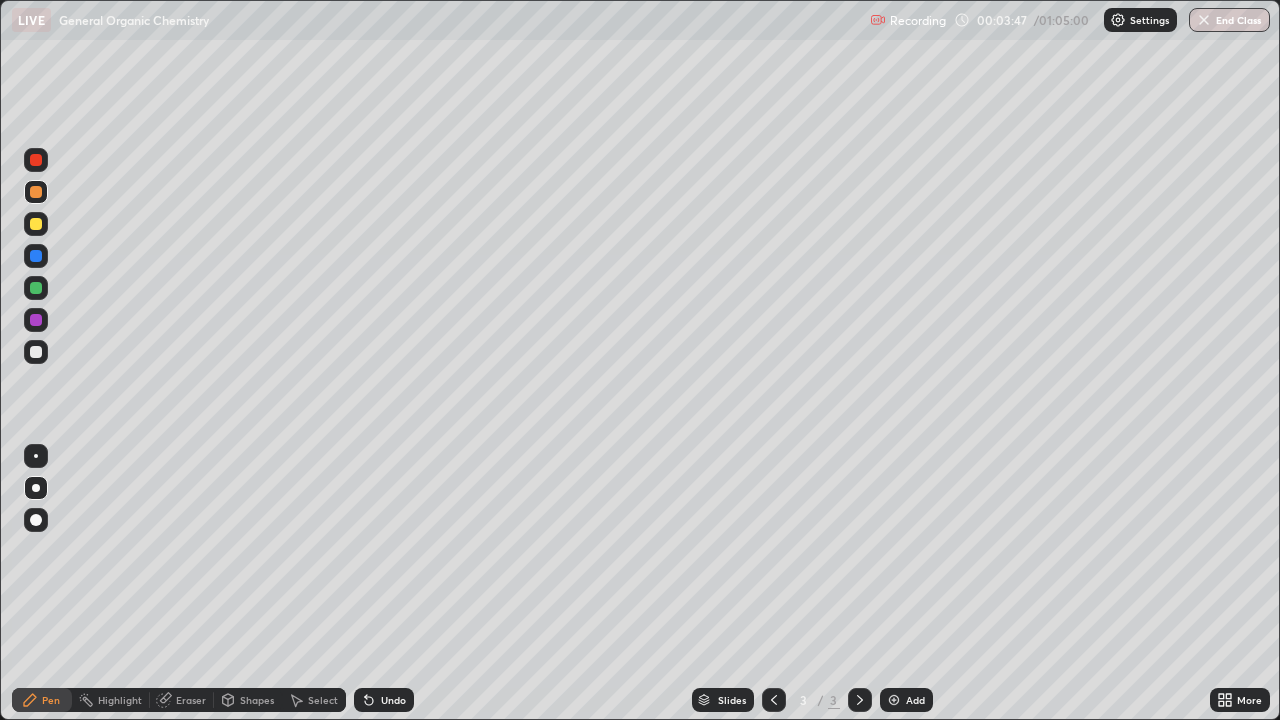 click at bounding box center (36, 352) 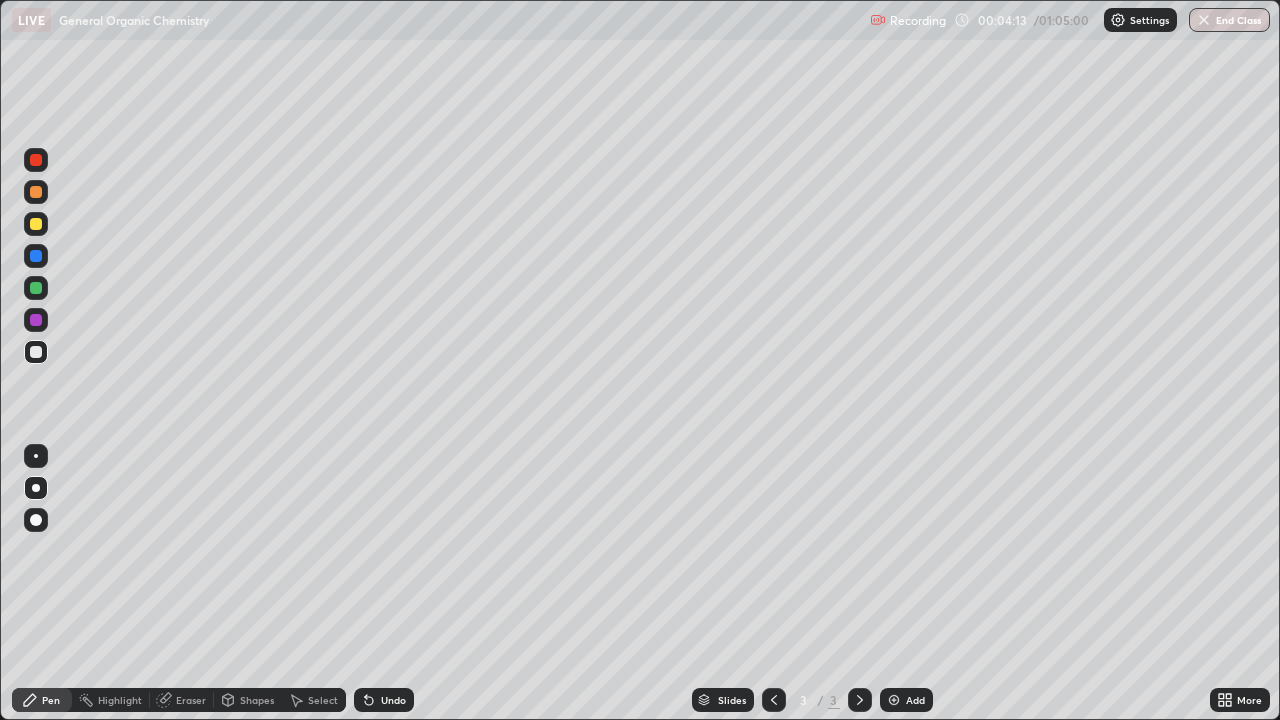 click at bounding box center (36, 192) 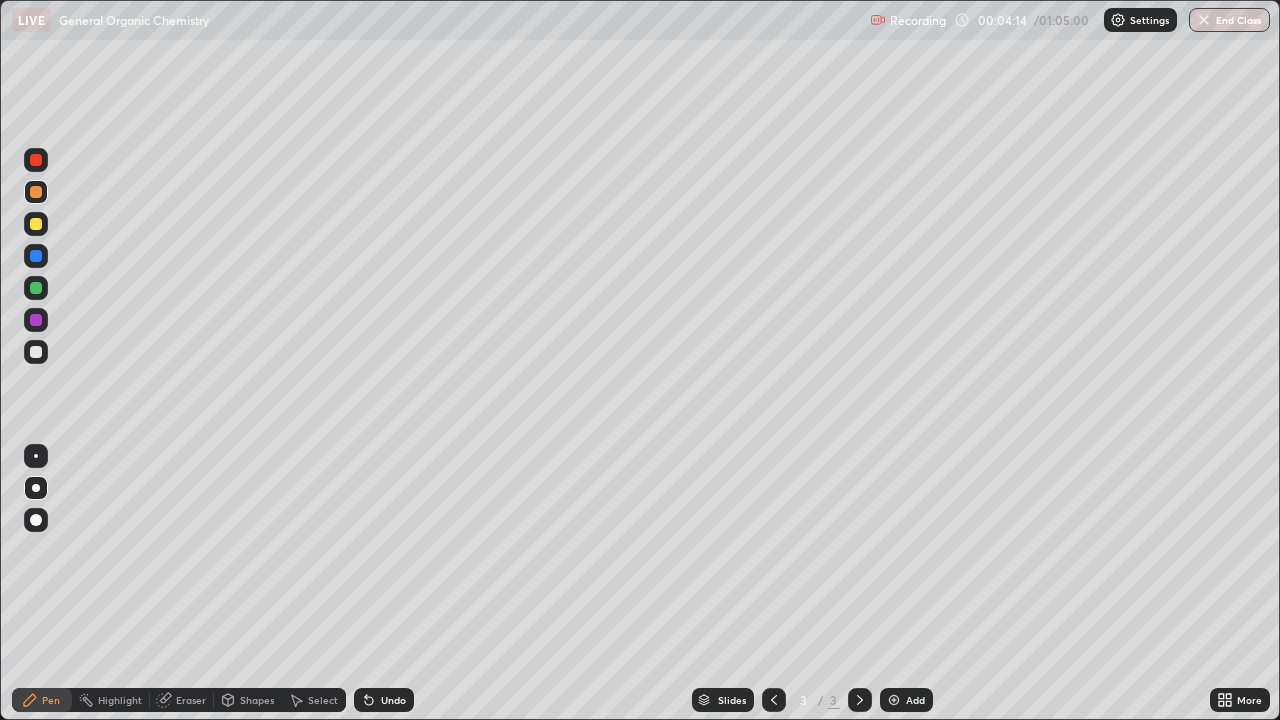 click at bounding box center (36, 352) 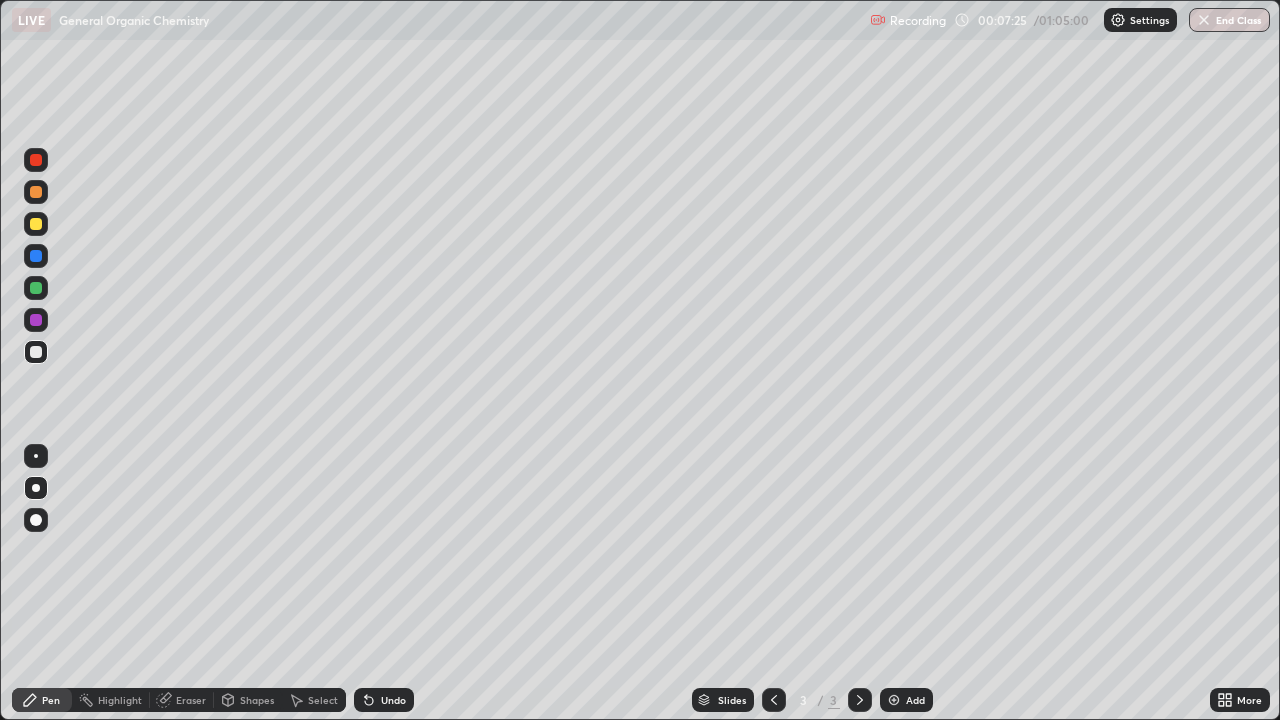 click at bounding box center (36, 288) 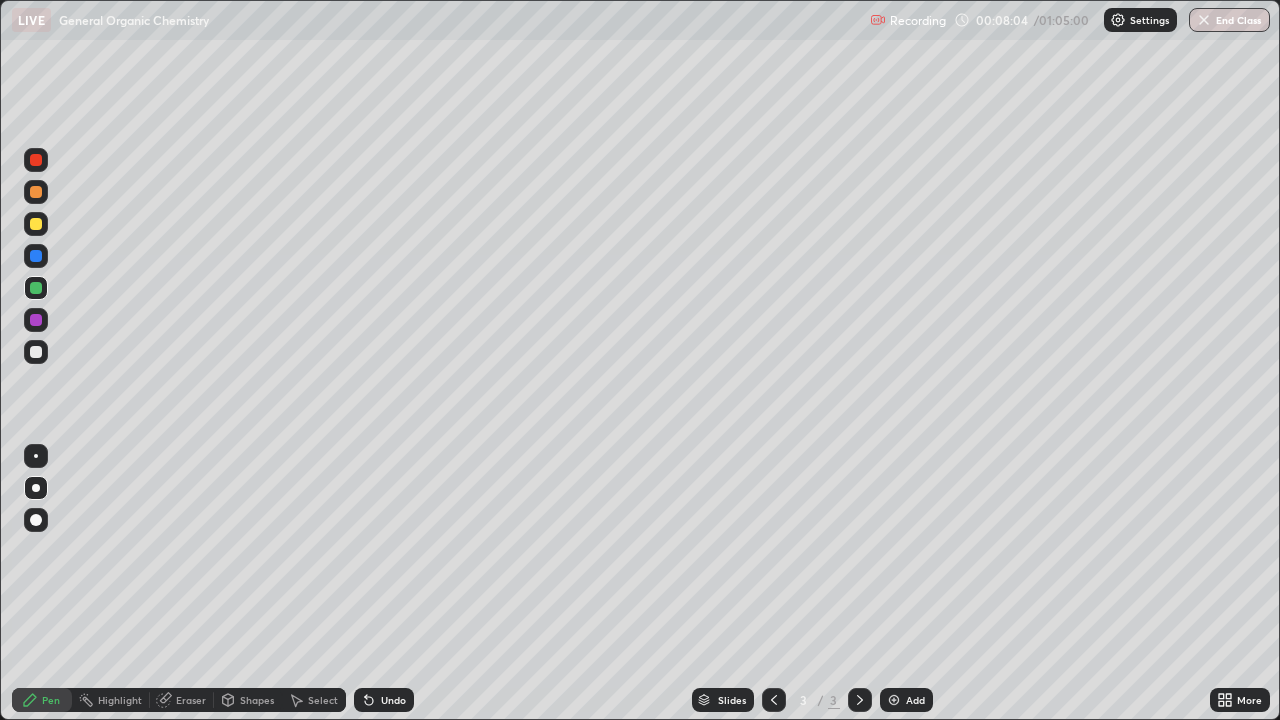 click at bounding box center (36, 224) 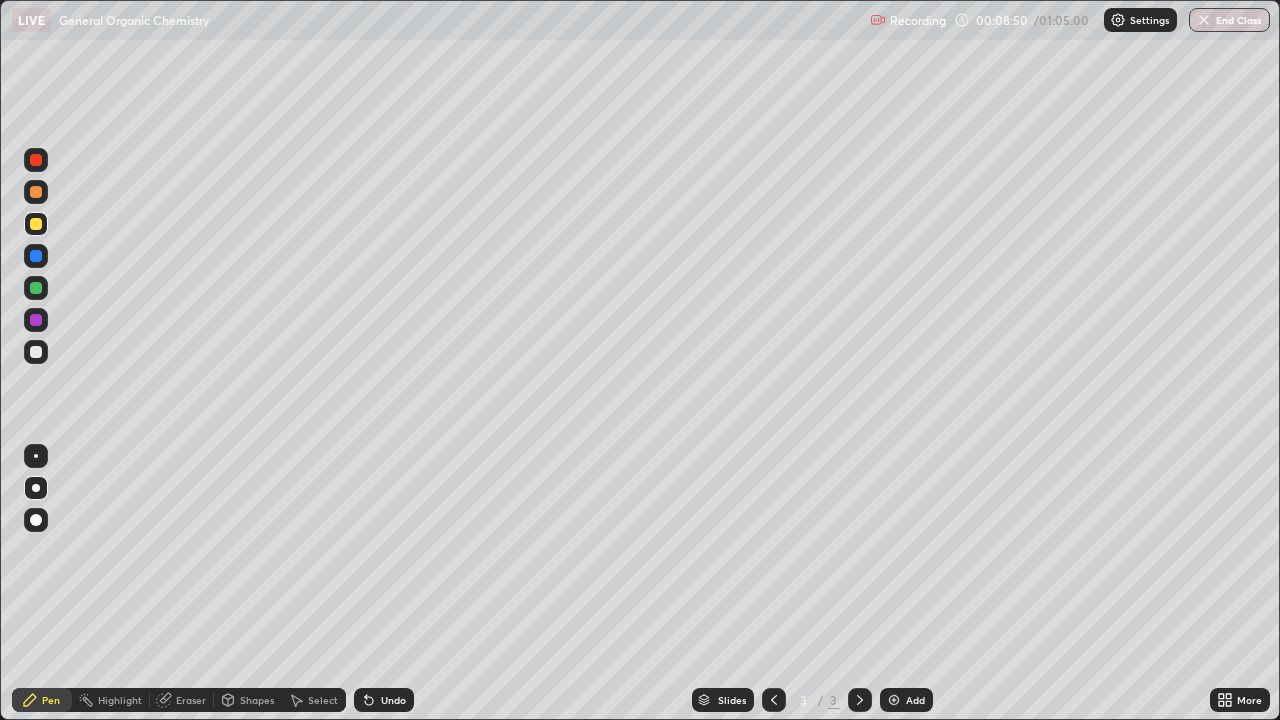 click at bounding box center (36, 352) 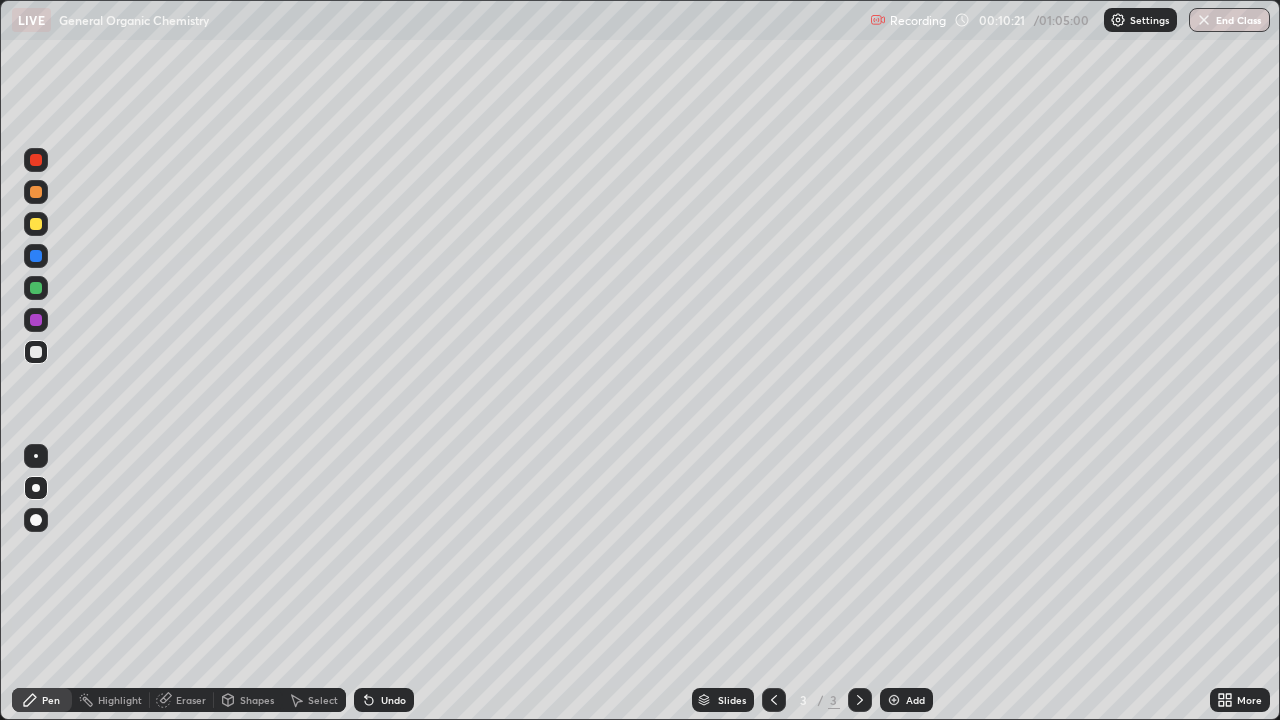 click at bounding box center [36, 224] 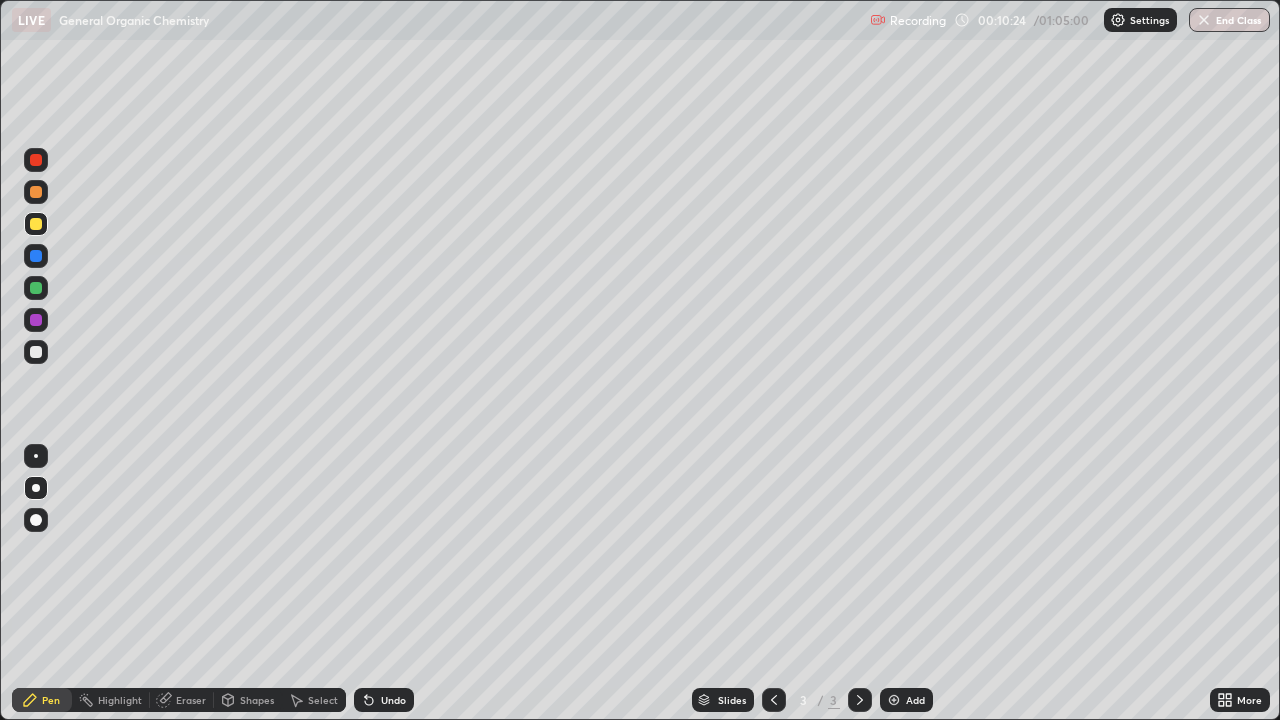click on "Undo" at bounding box center (380, 700) 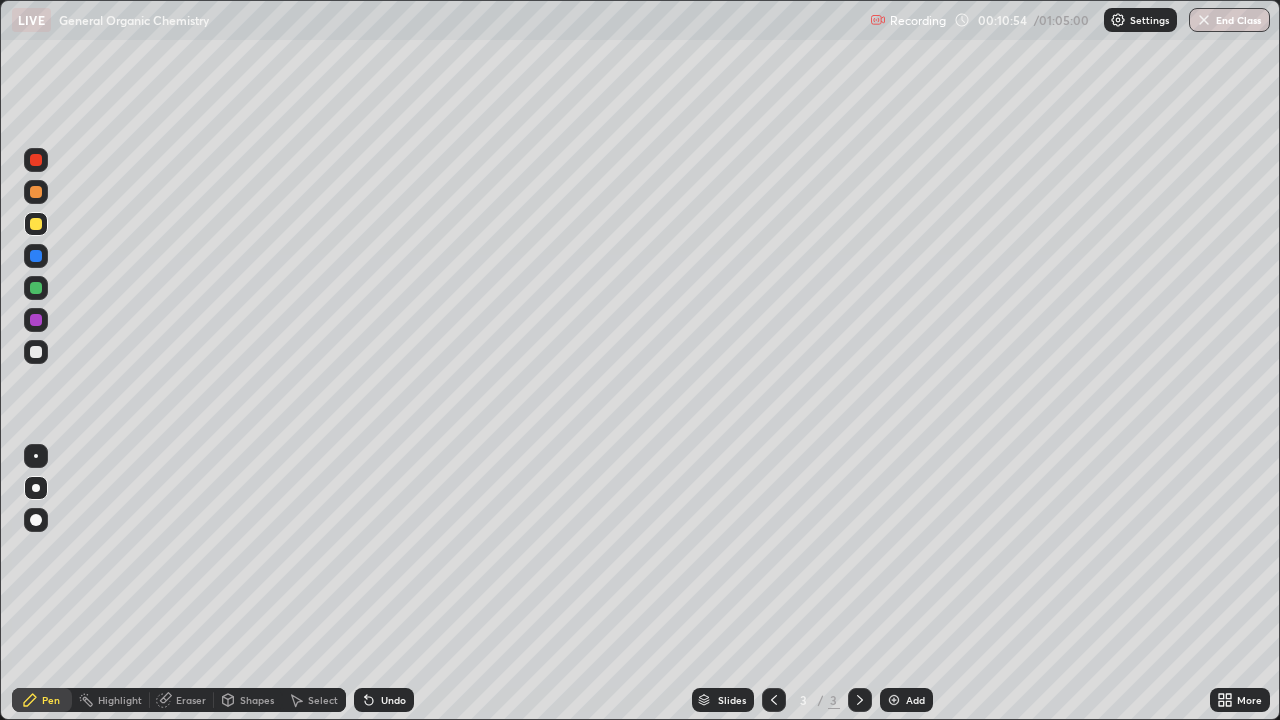click on "Undo" at bounding box center (393, 700) 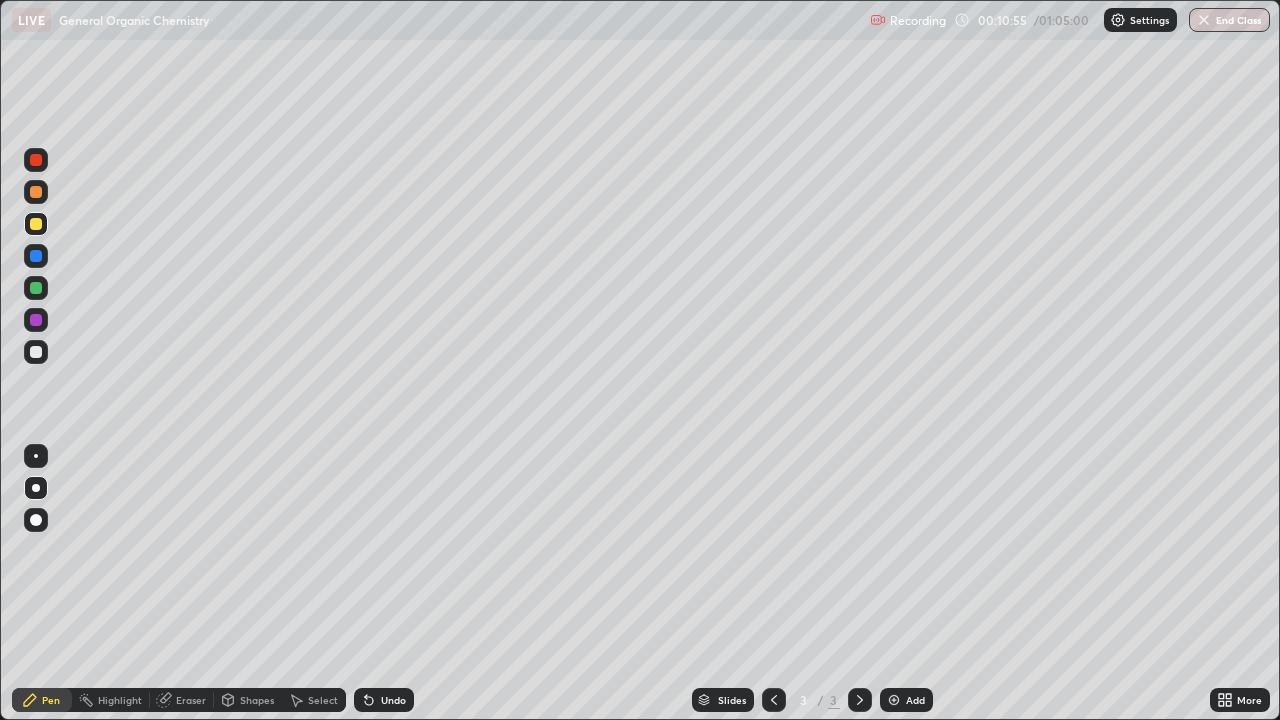 click on "Undo" at bounding box center (393, 700) 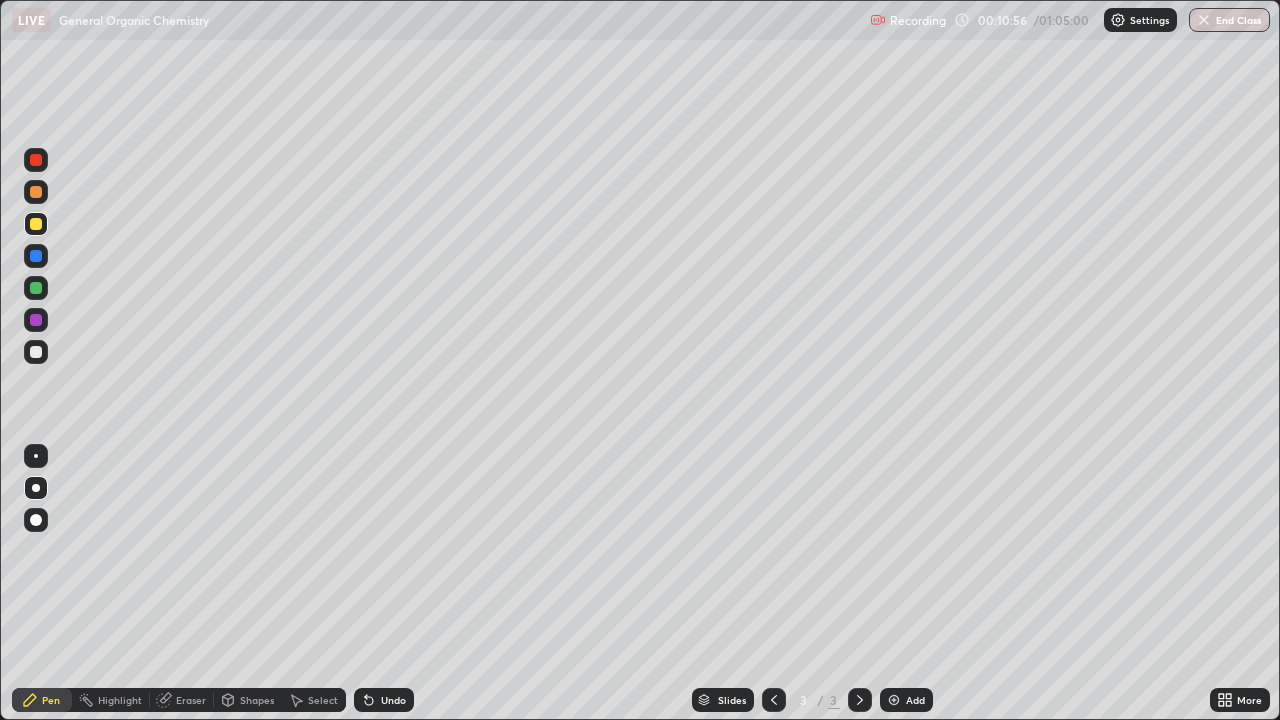 click on "Undo" at bounding box center [393, 700] 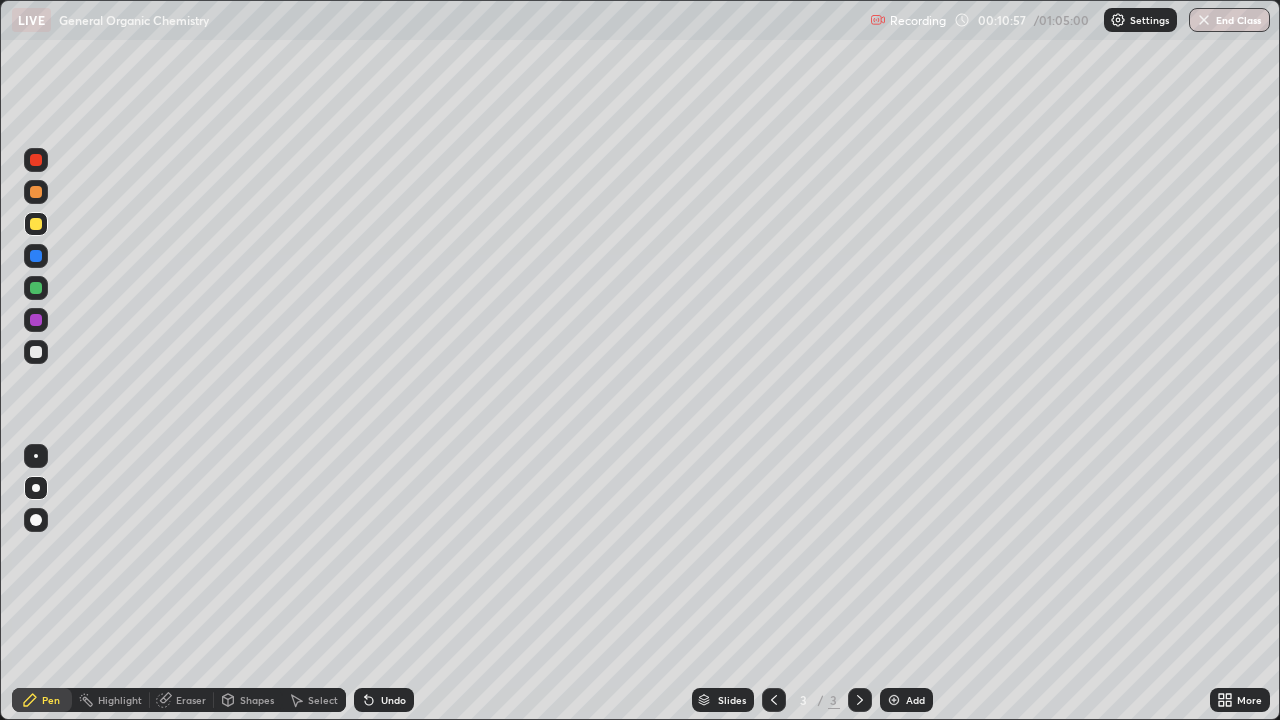 click on "Undo" at bounding box center (393, 700) 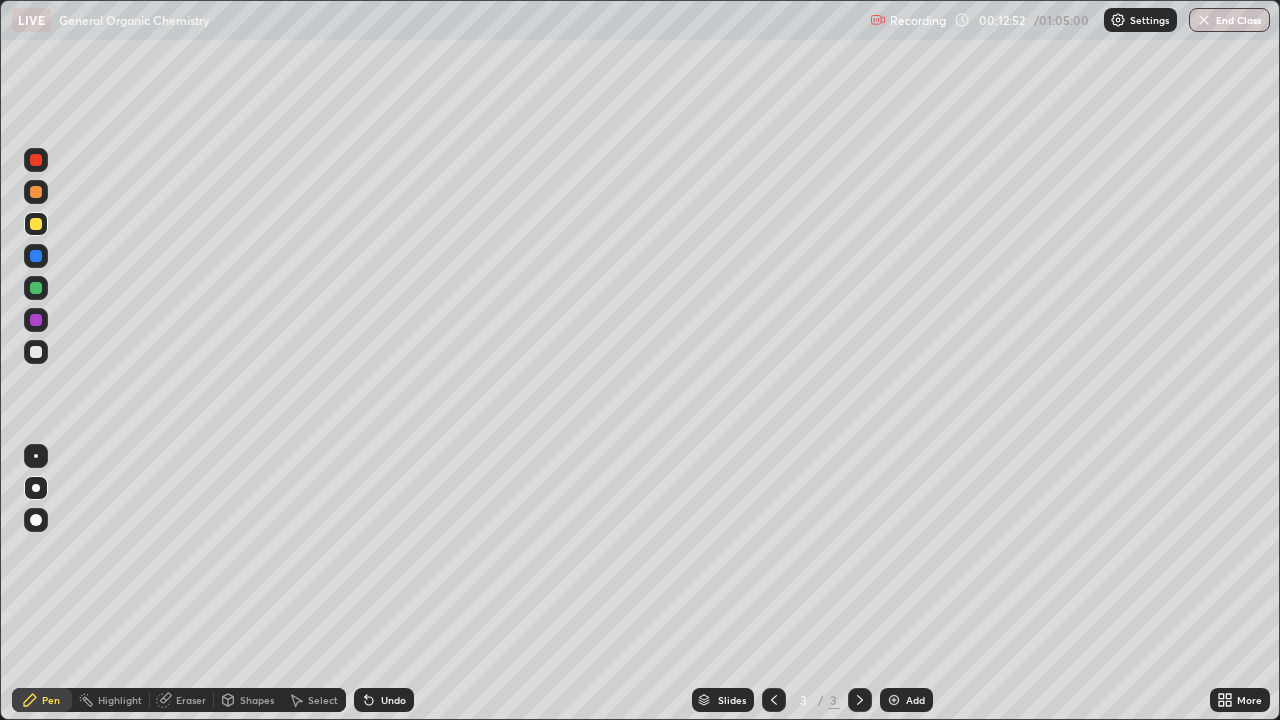 click at bounding box center [36, 352] 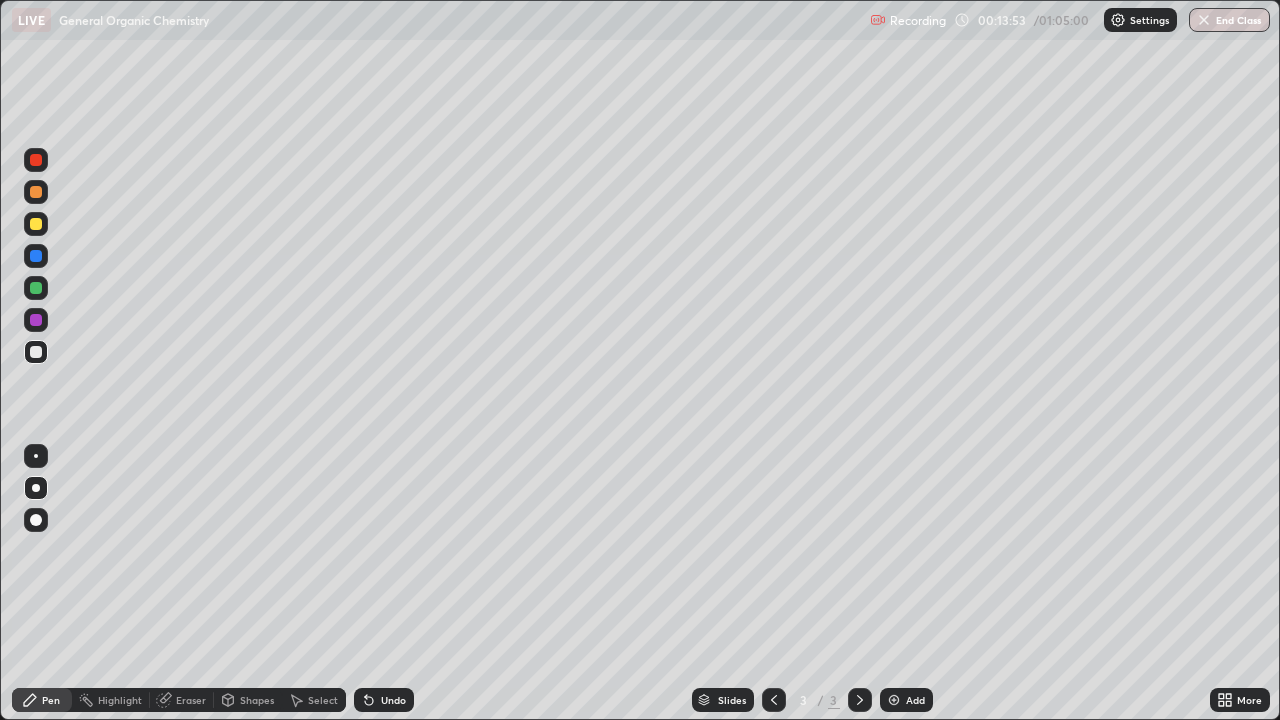 click at bounding box center (36, 288) 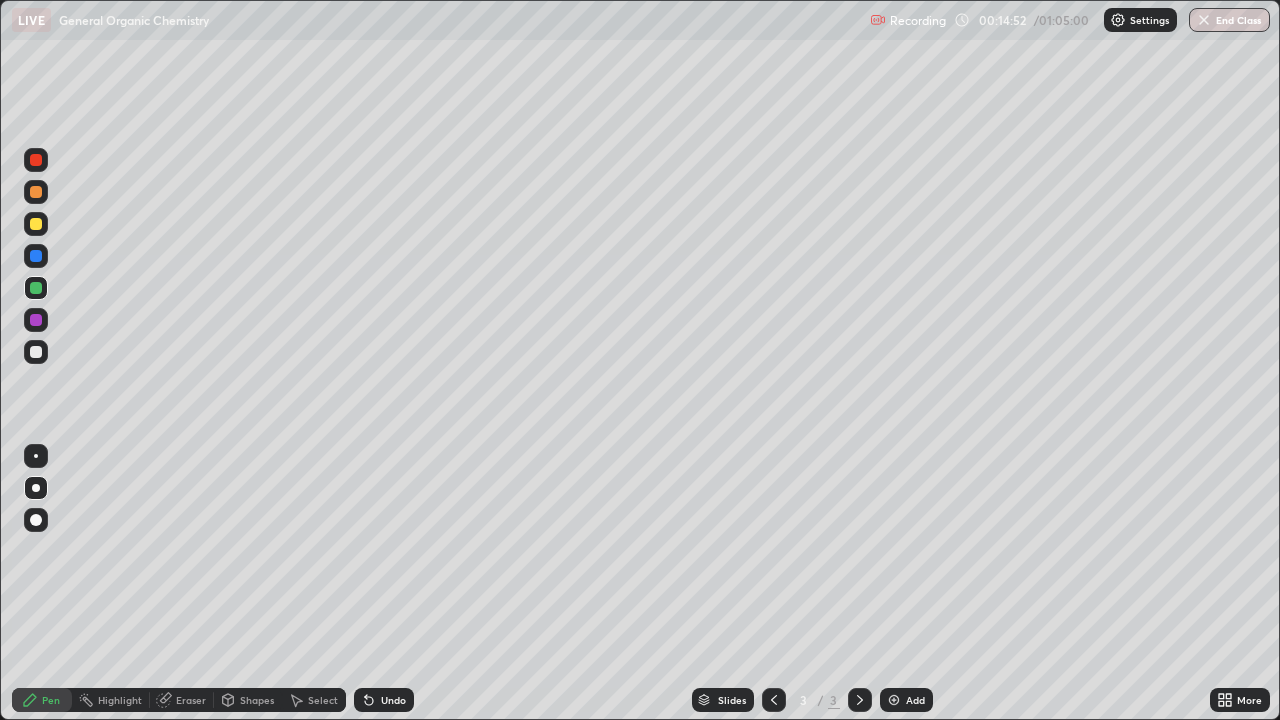 click at bounding box center (894, 700) 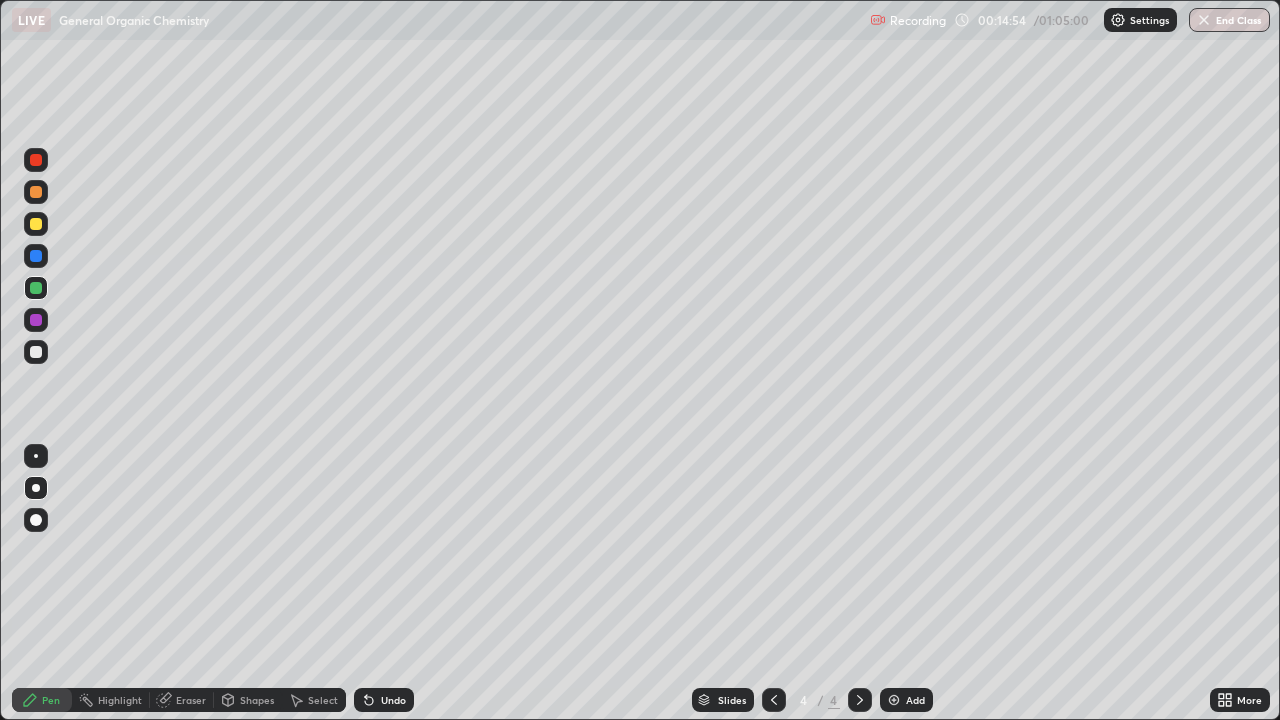 click at bounding box center (36, 192) 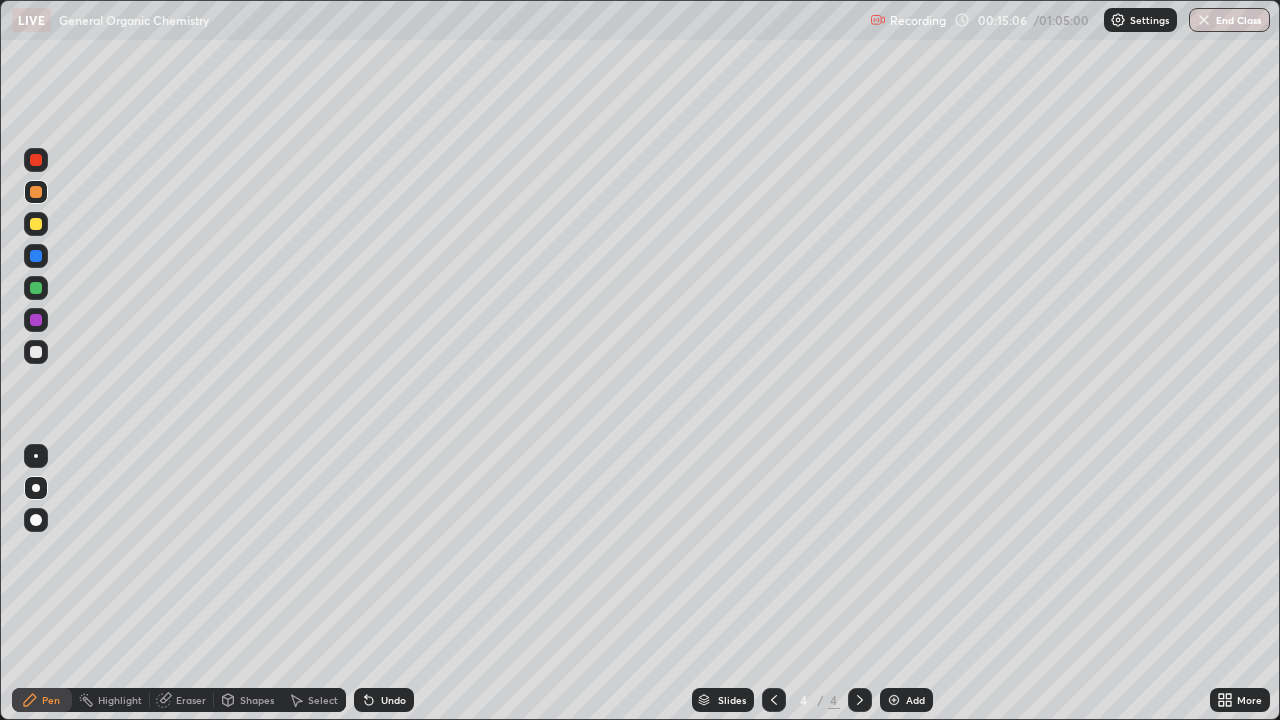 click at bounding box center (36, 352) 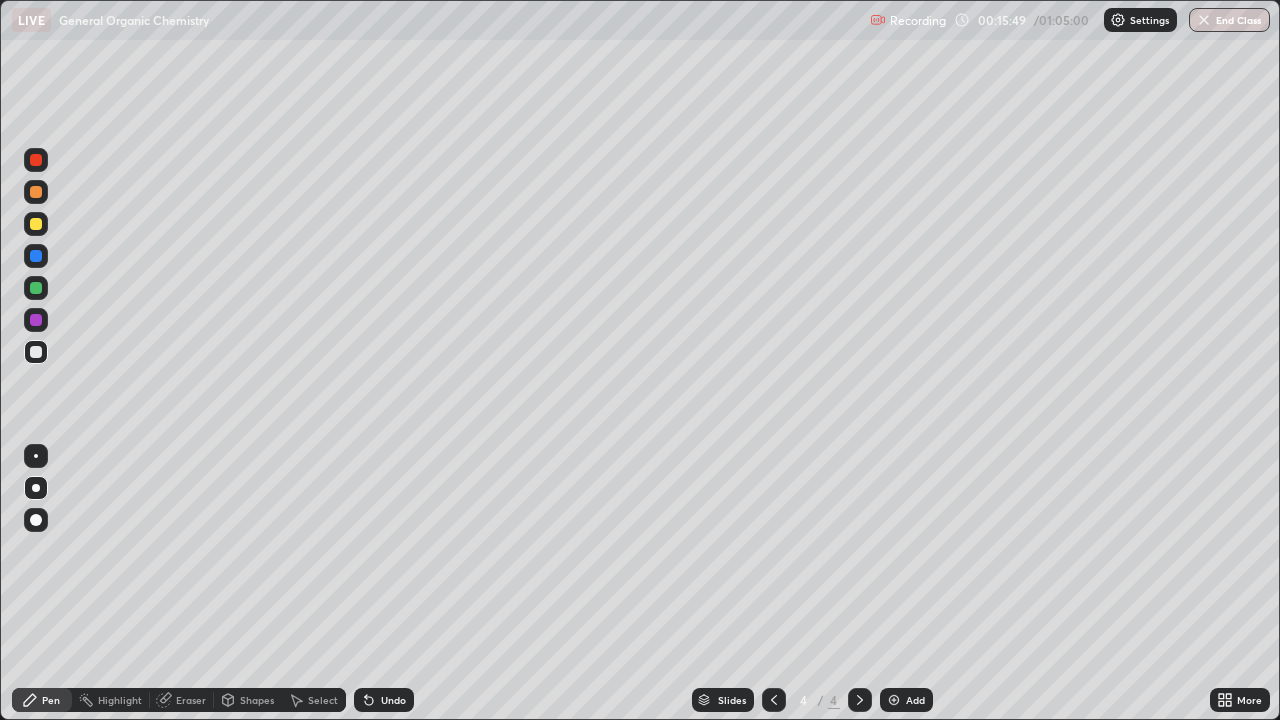 click at bounding box center [36, 224] 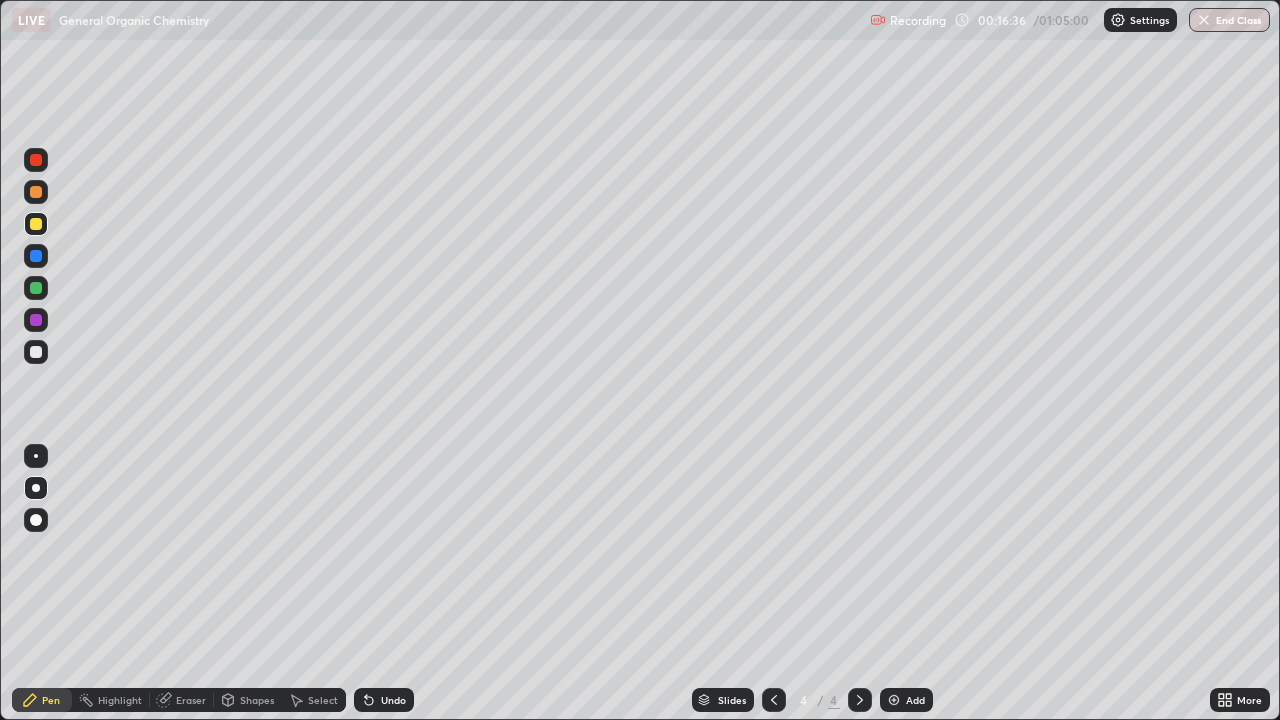 click at bounding box center [36, 352] 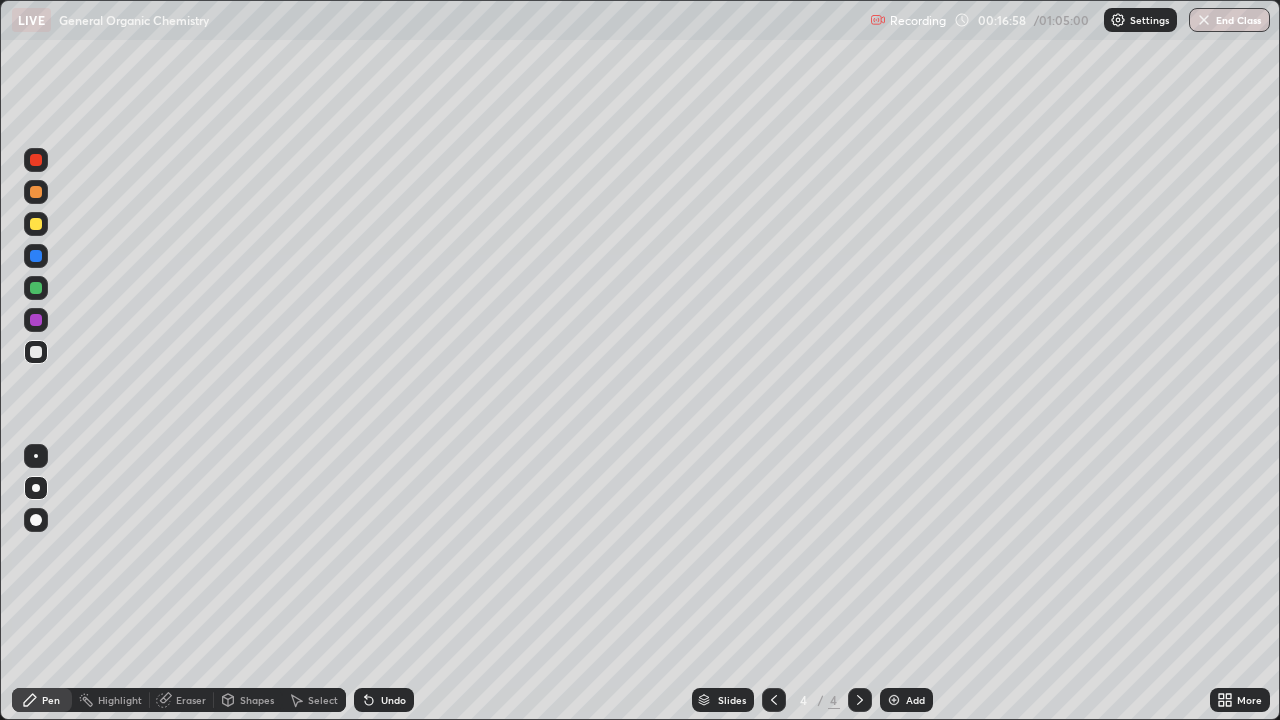 click at bounding box center (36, 352) 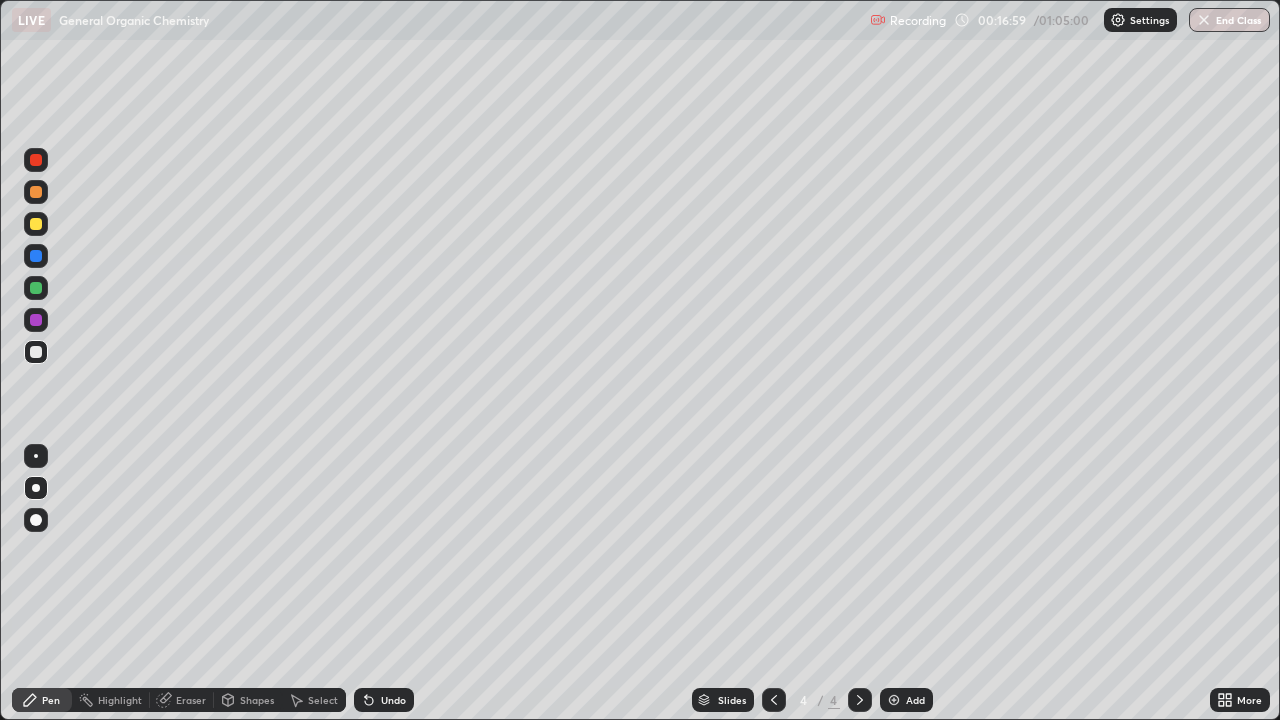 click at bounding box center [36, 224] 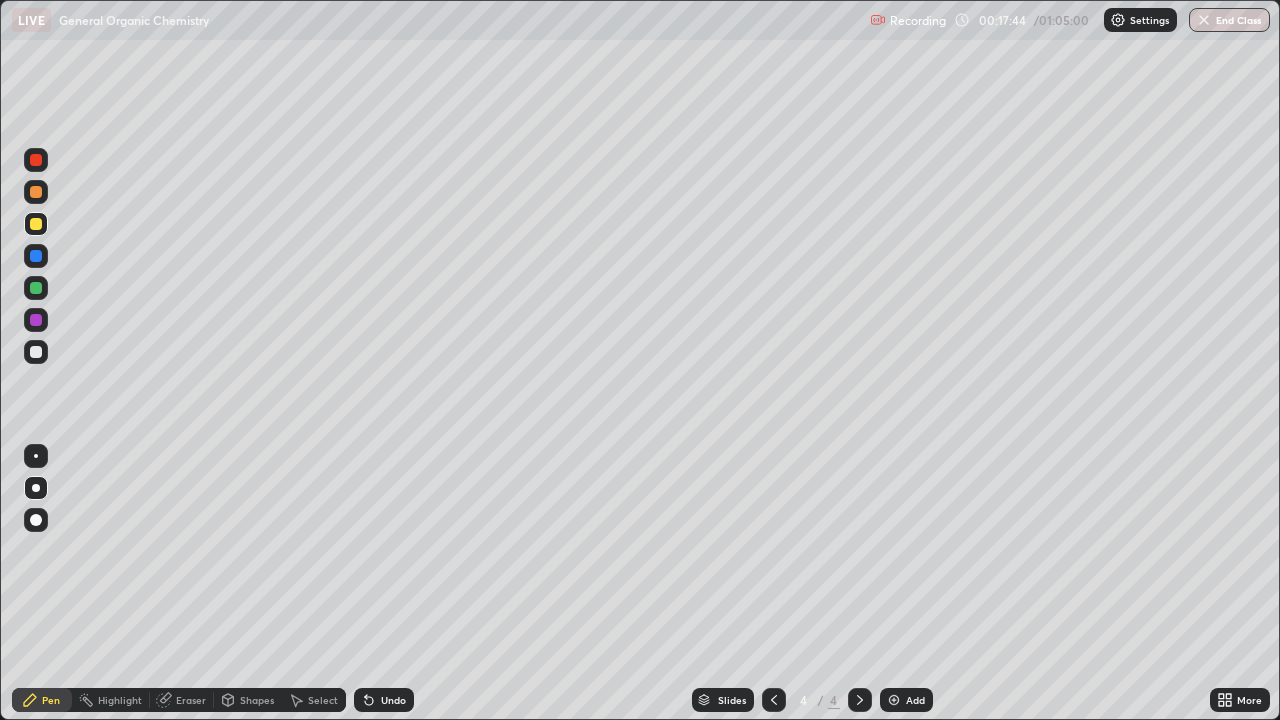 click on "Undo" at bounding box center [393, 700] 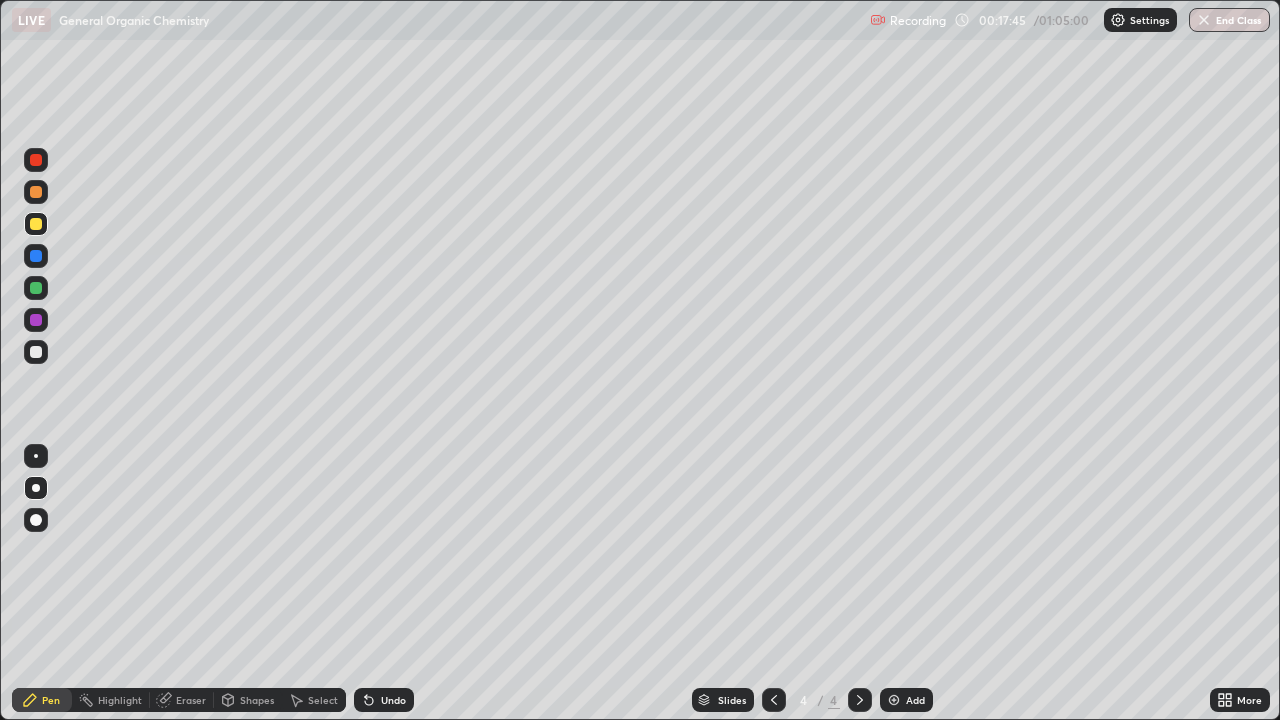 click on "Undo" at bounding box center [393, 700] 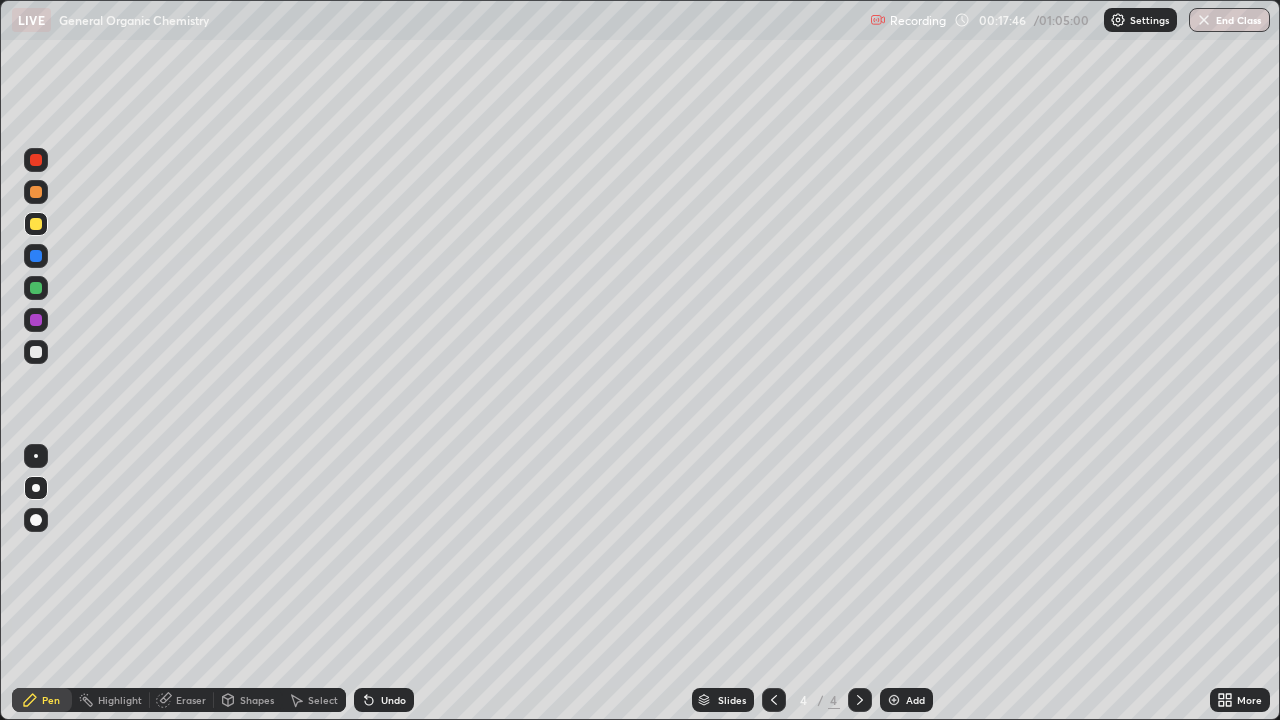 click on "Undo" at bounding box center [393, 700] 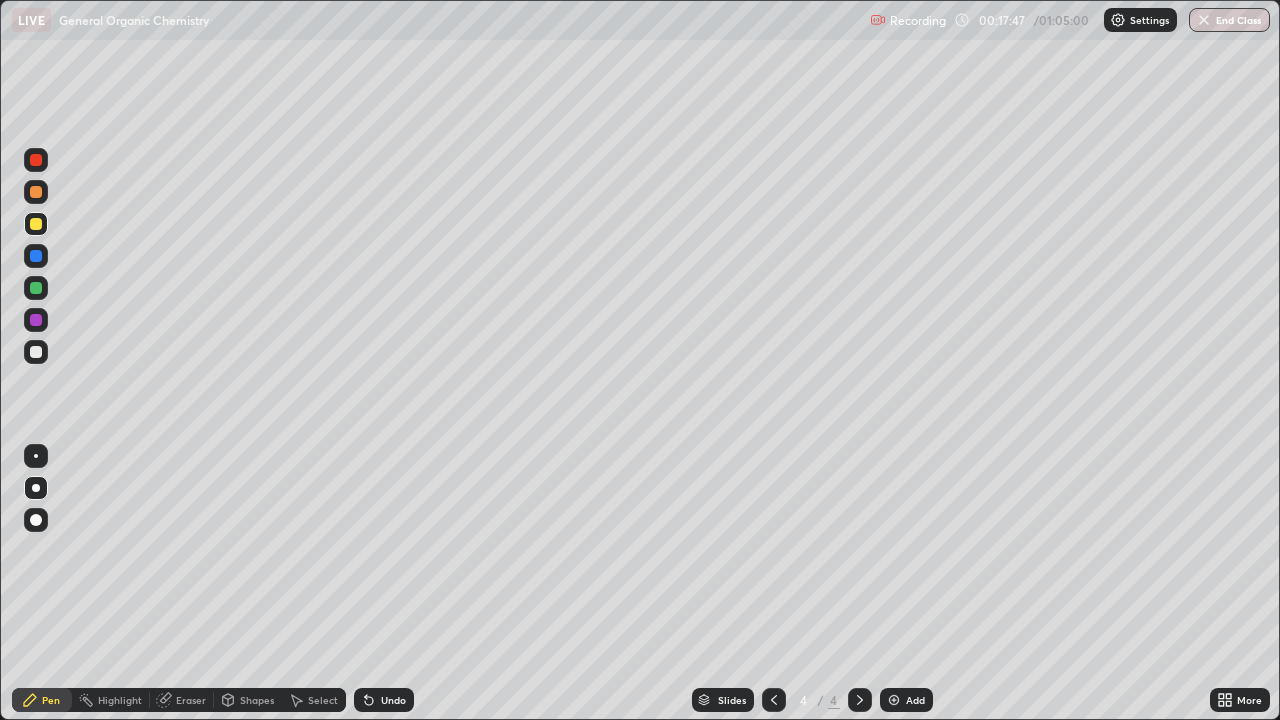 click on "Undo" at bounding box center (393, 700) 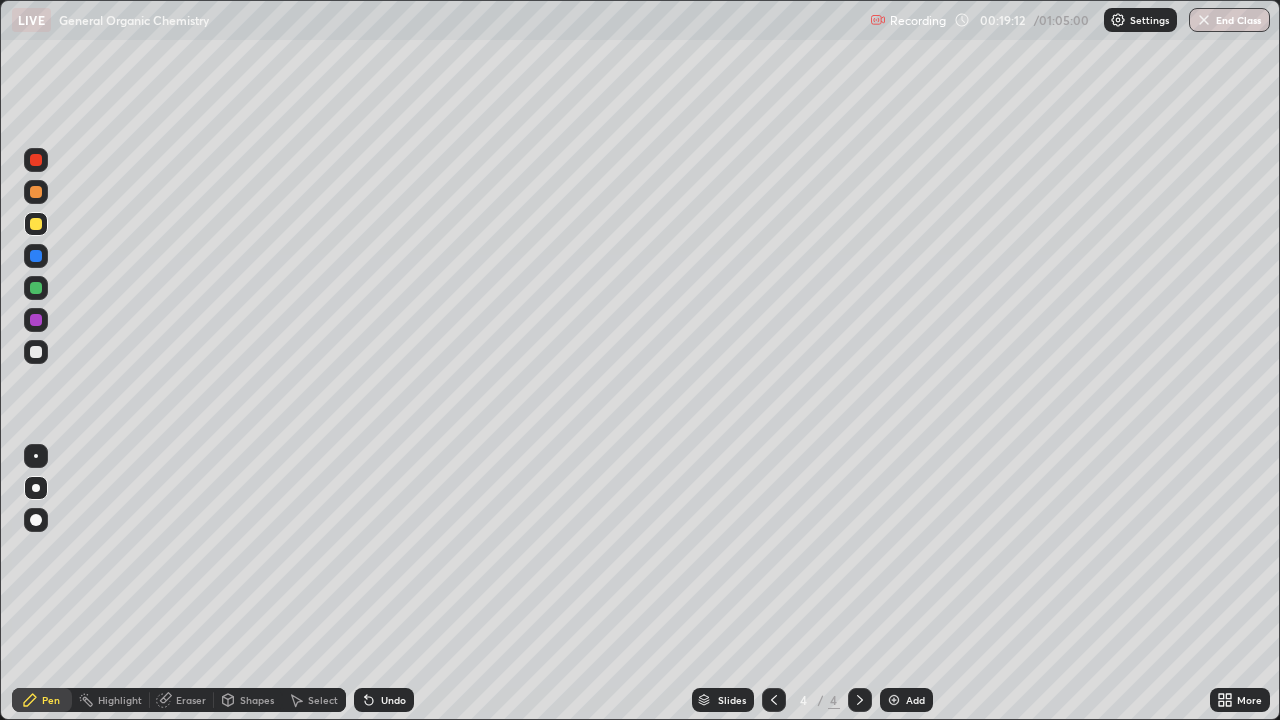 click on "Undo" at bounding box center [393, 700] 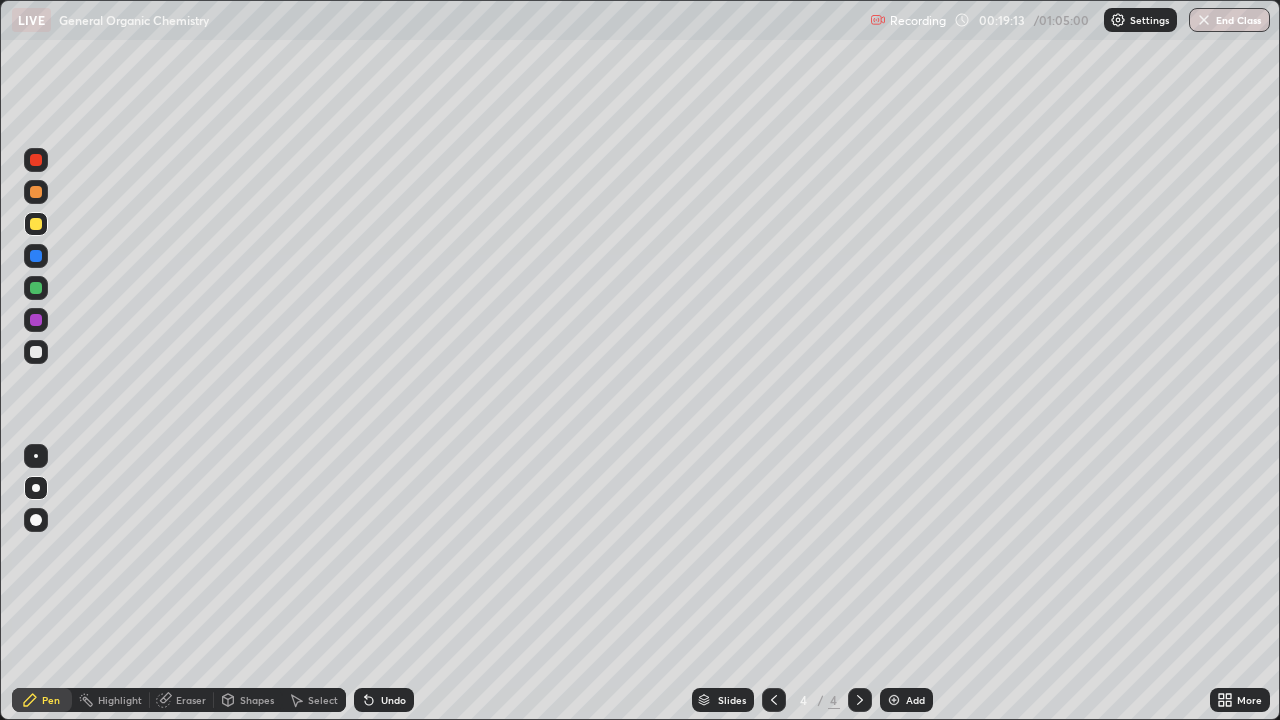 click on "Eraser" at bounding box center (191, 700) 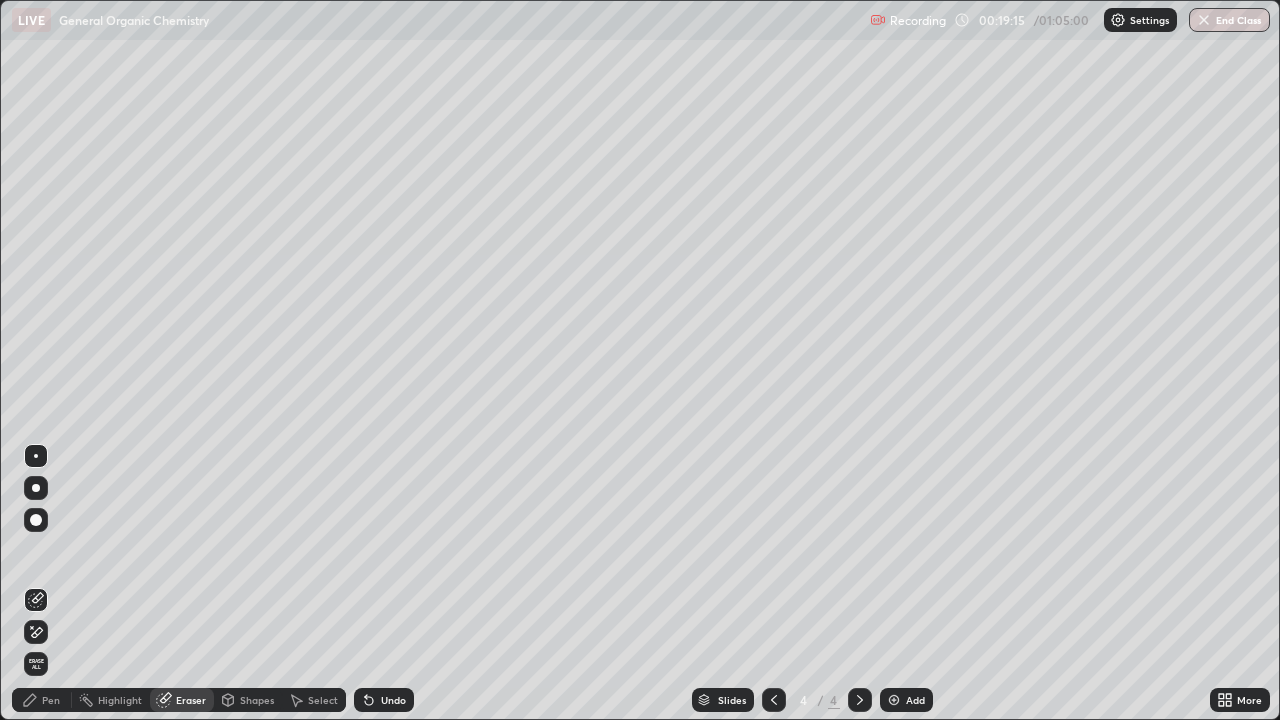 click on "Pen" at bounding box center [42, 700] 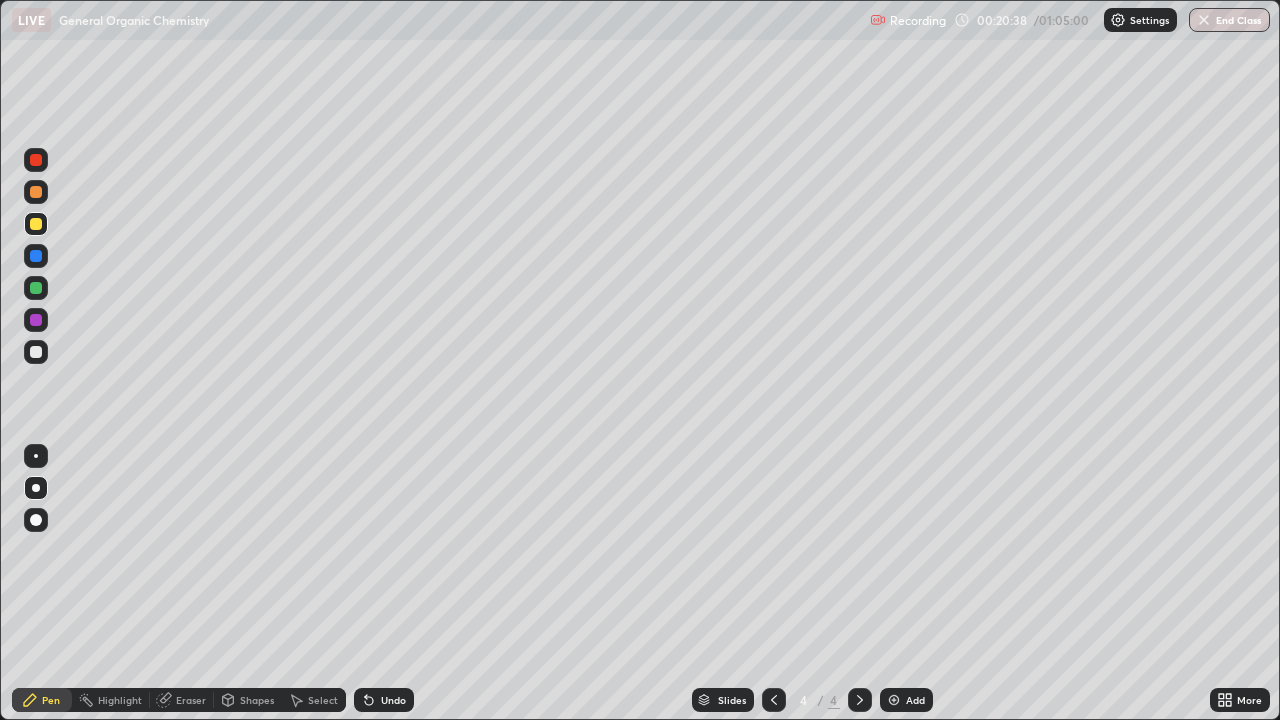 click on "Undo" at bounding box center (384, 700) 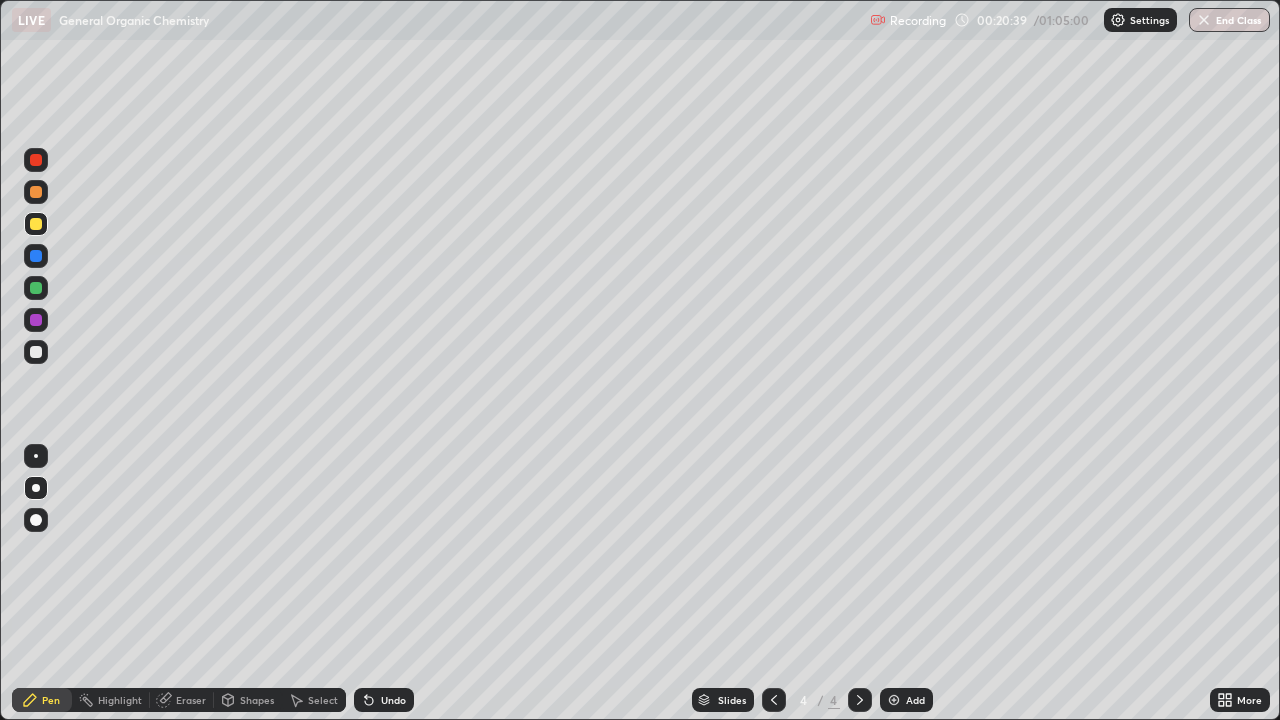 click on "Undo" at bounding box center (384, 700) 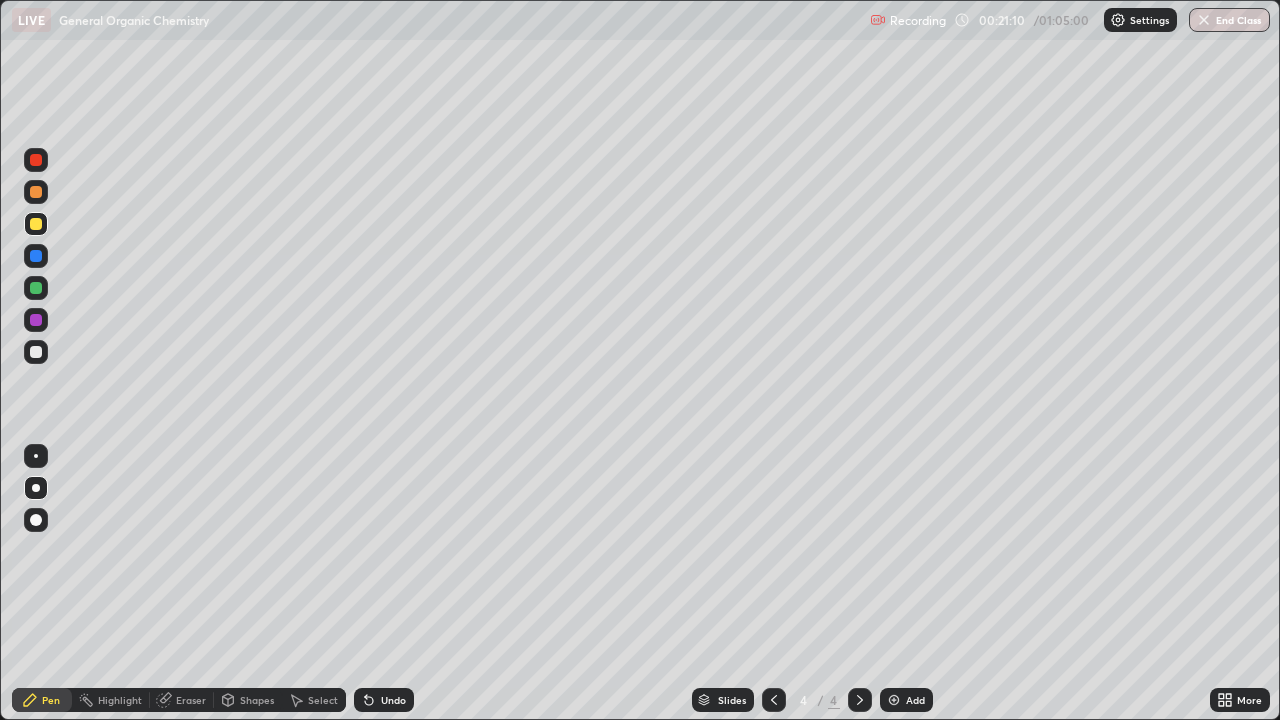 click on "Undo" at bounding box center (393, 700) 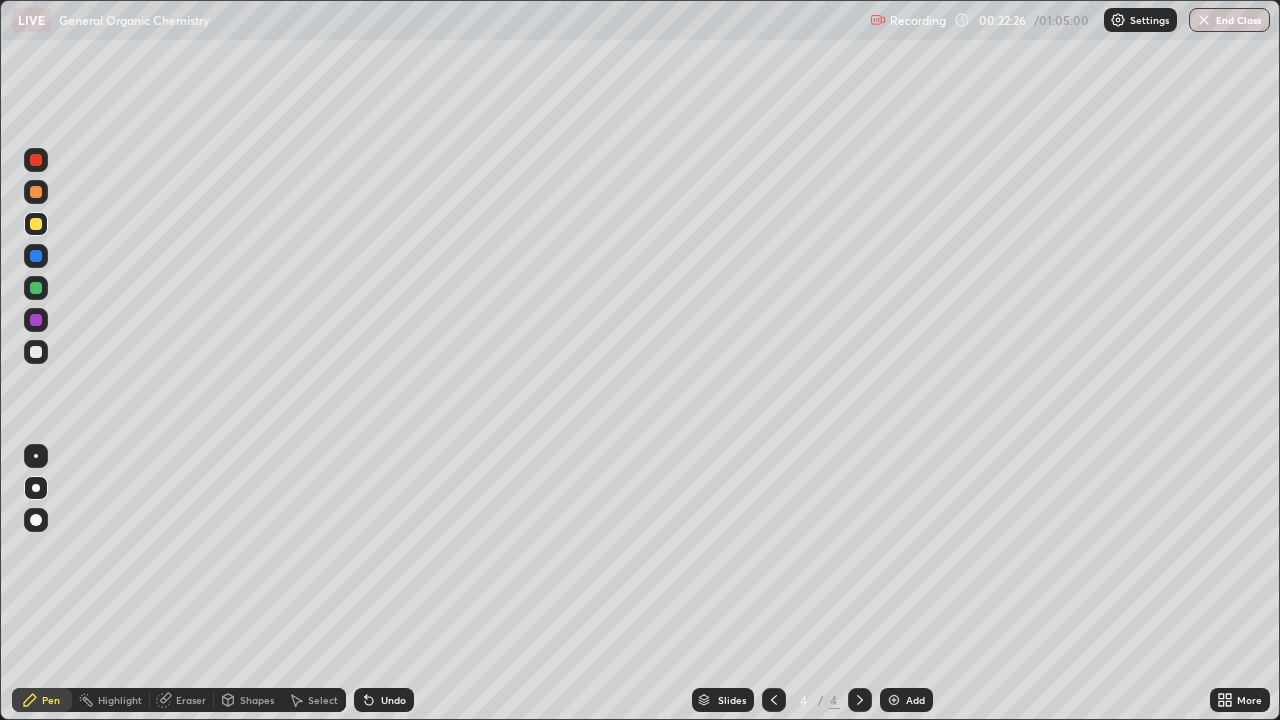 click on "Add" at bounding box center [915, 700] 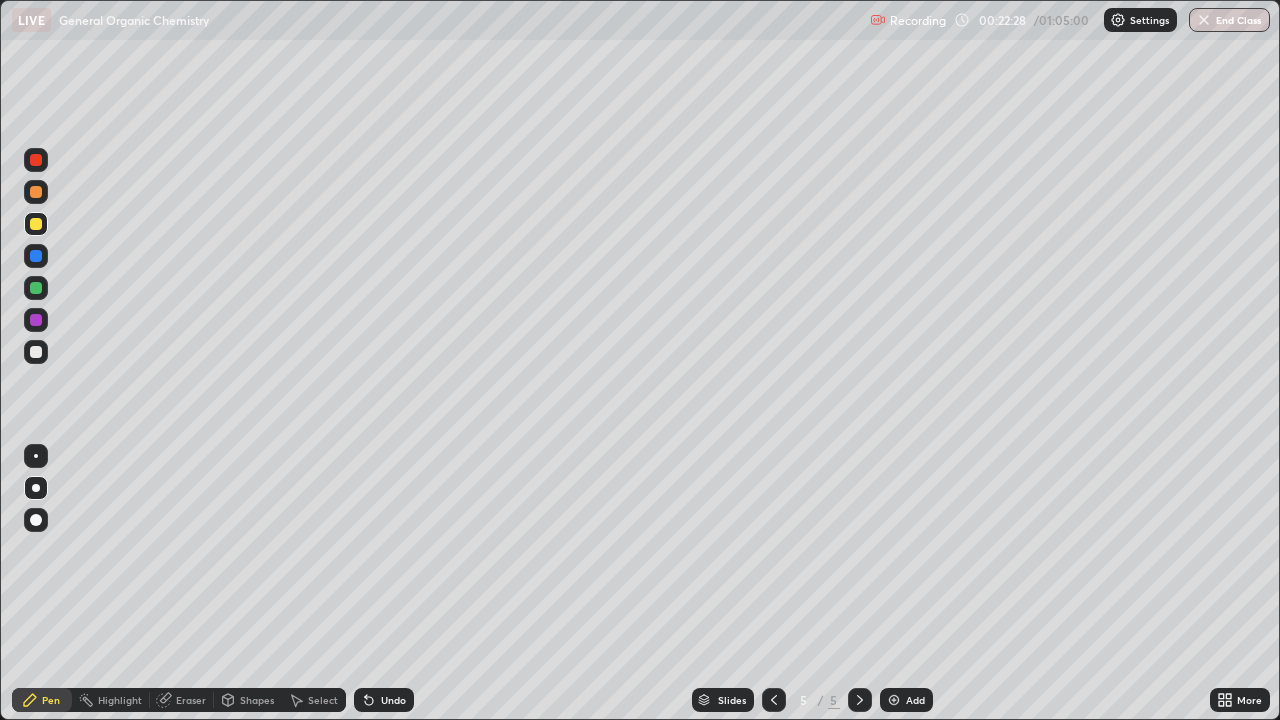 click at bounding box center [36, 352] 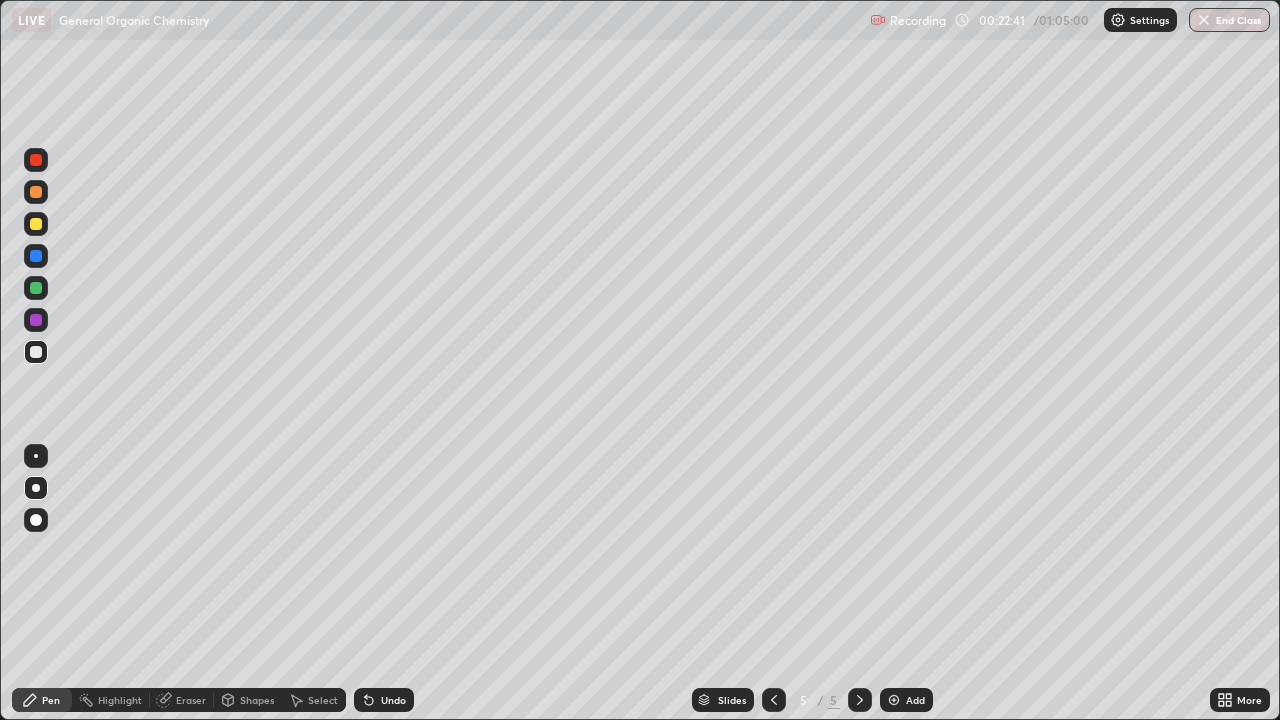 click at bounding box center [36, 224] 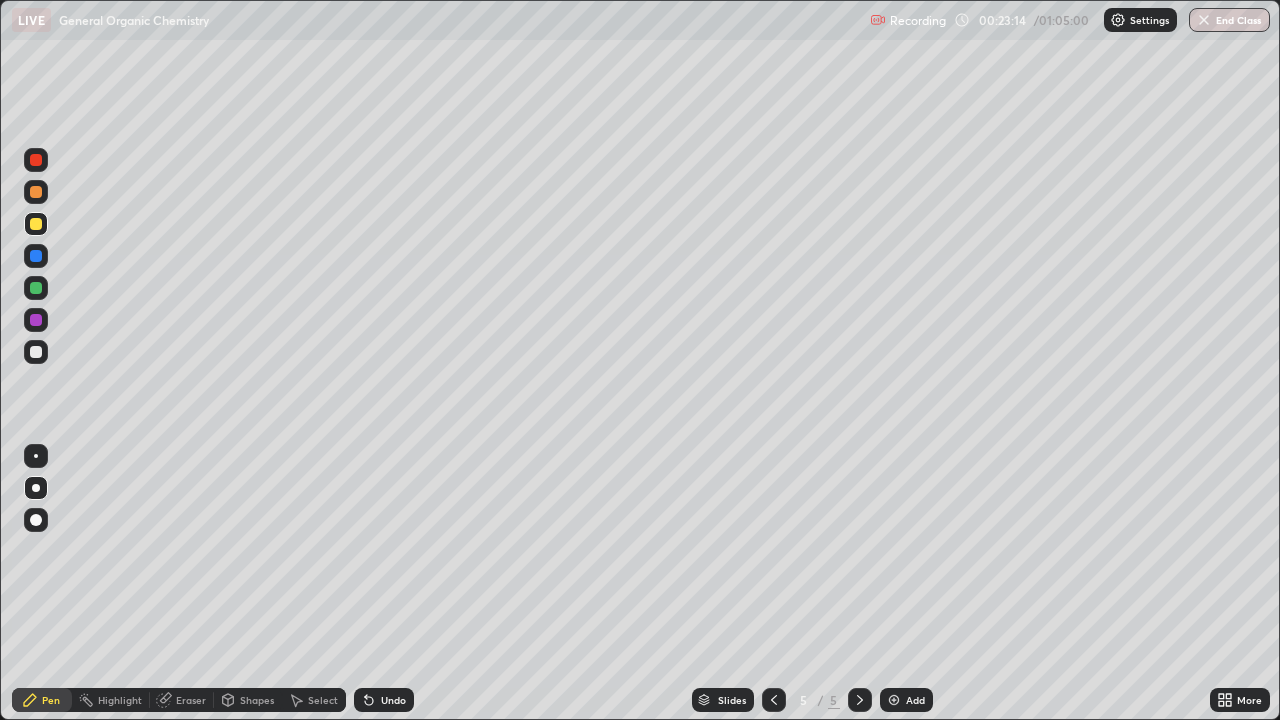click at bounding box center [36, 352] 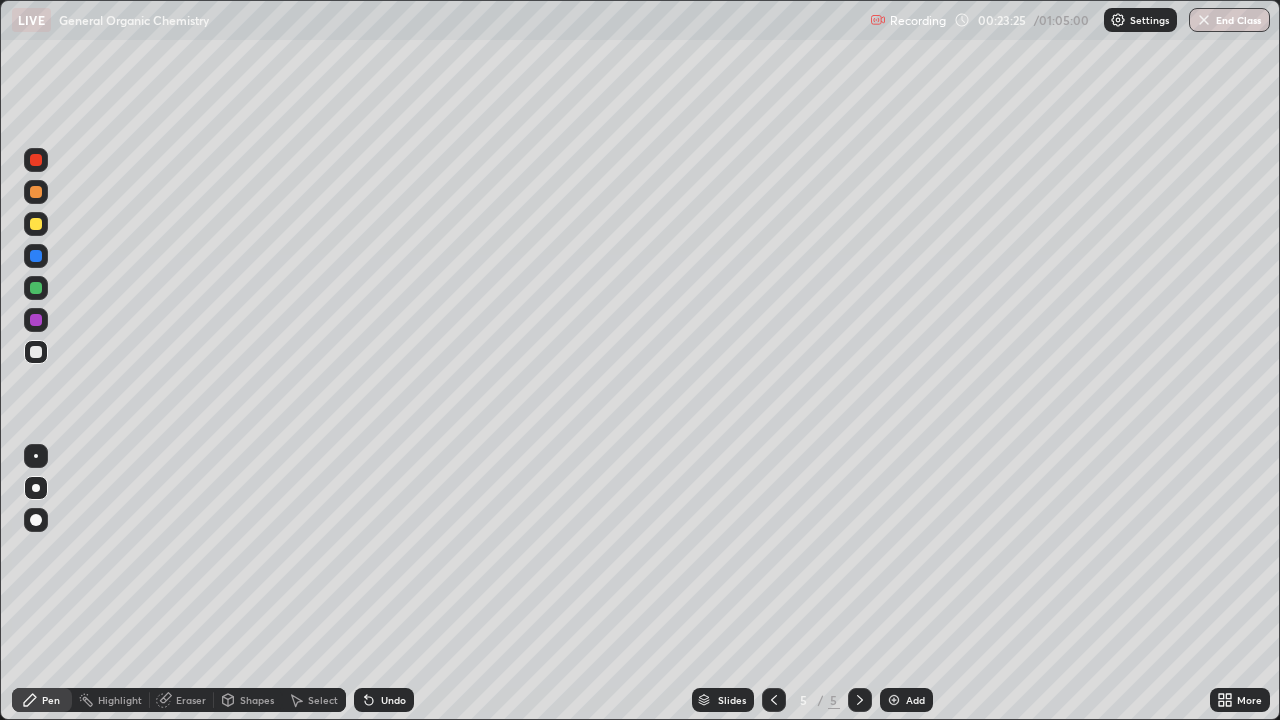 click at bounding box center (36, 224) 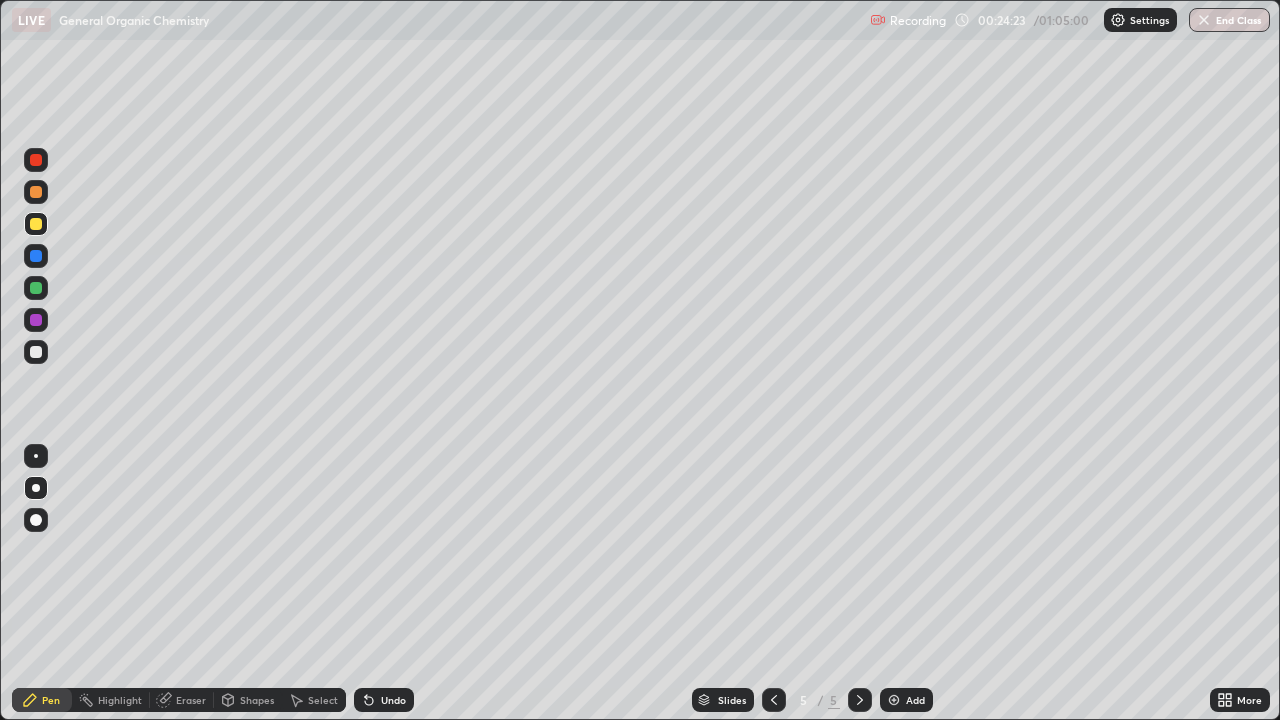 click at bounding box center [36, 352] 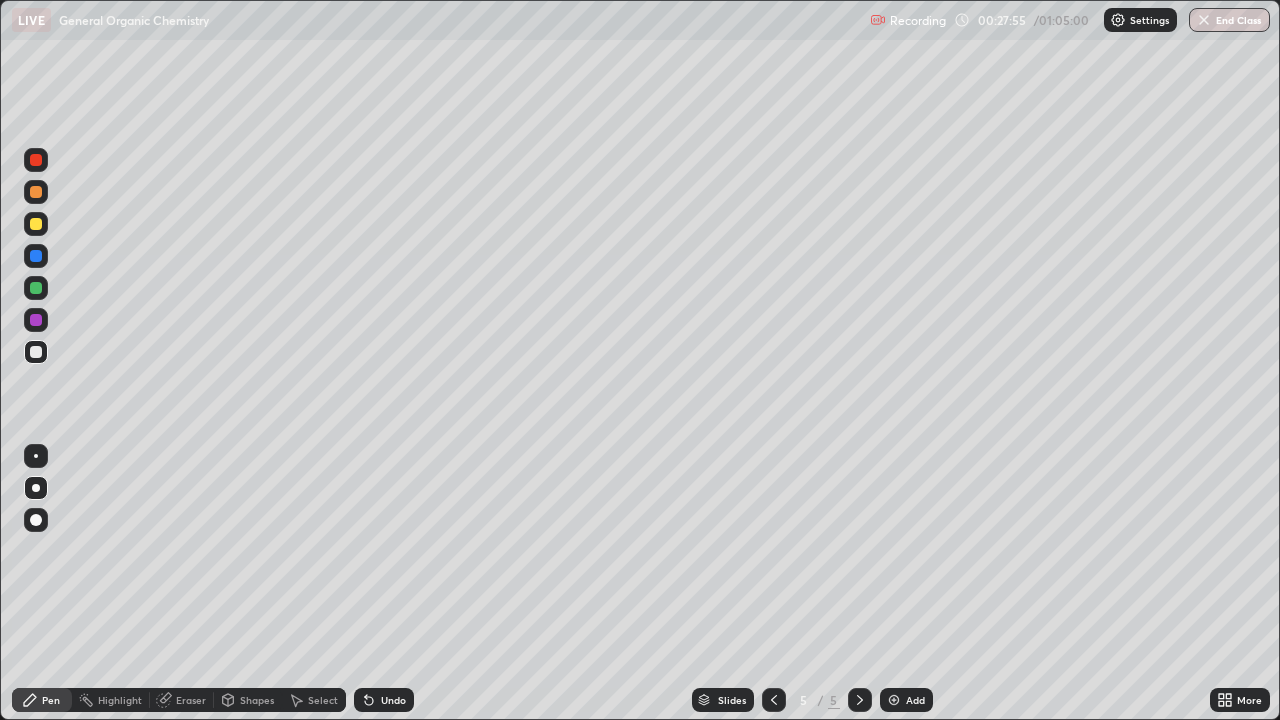 click at bounding box center (36, 224) 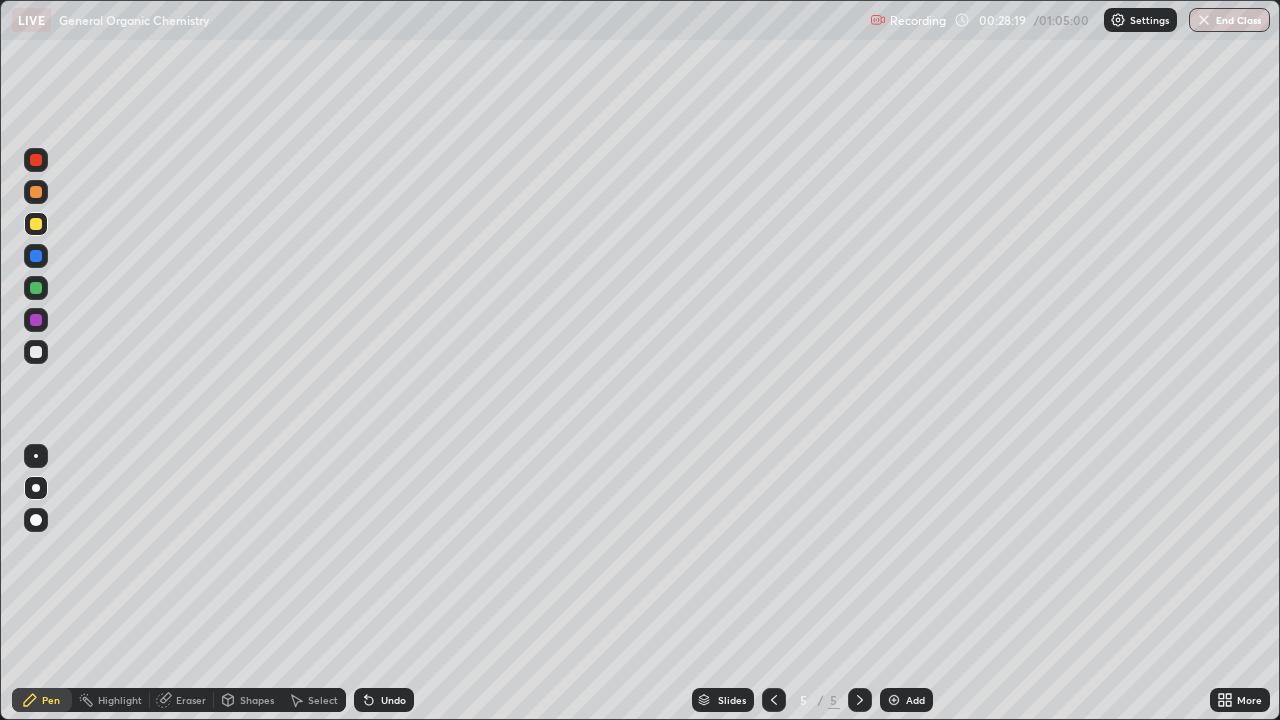 click at bounding box center (36, 352) 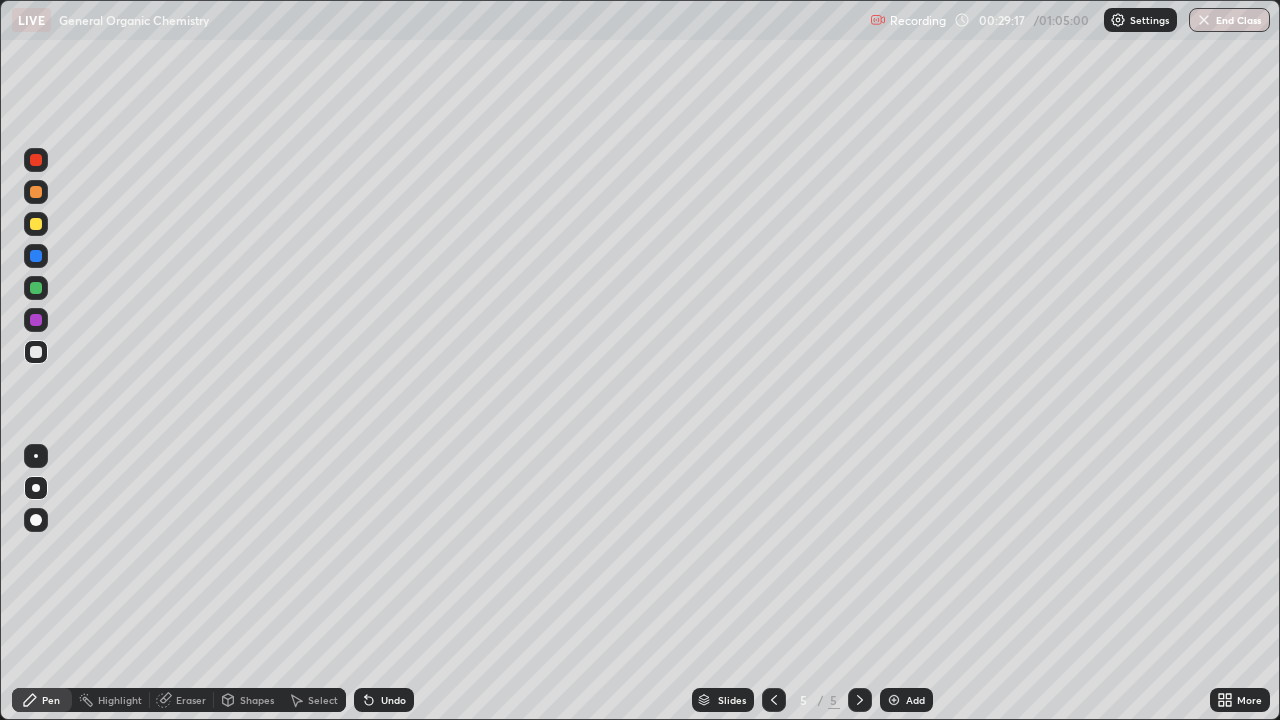 click on "Undo" at bounding box center [393, 700] 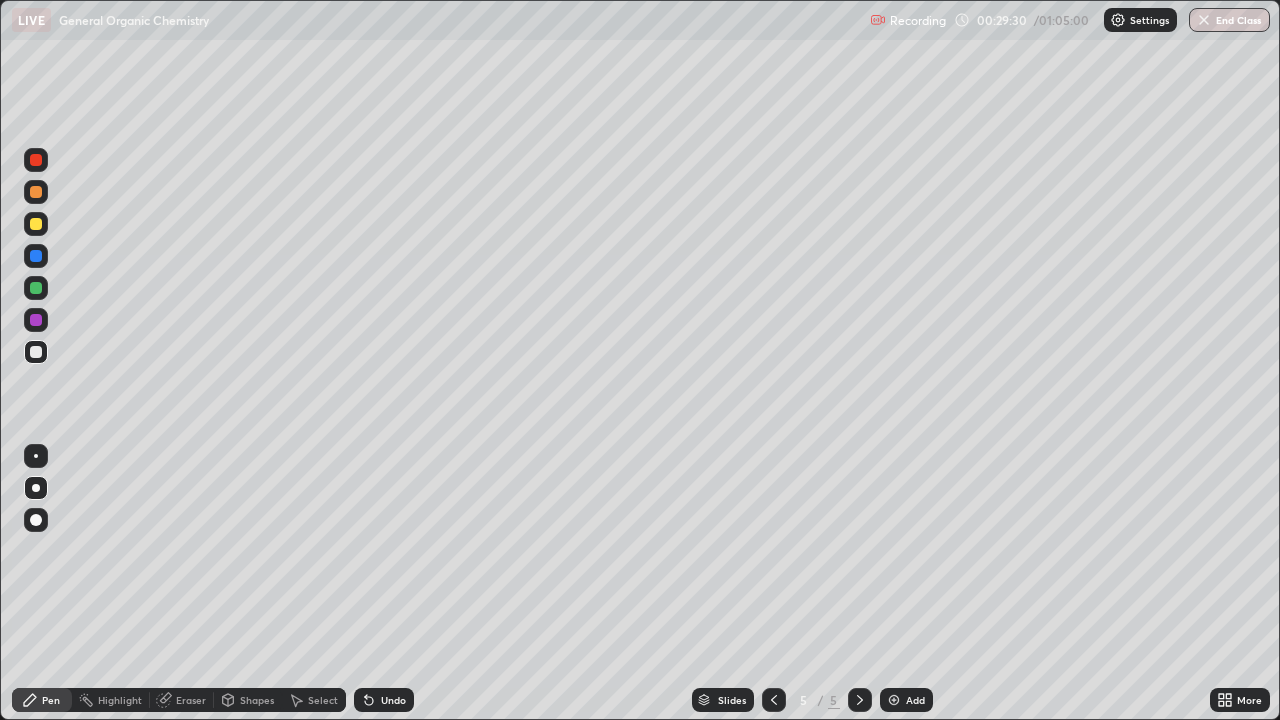 click at bounding box center (36, 224) 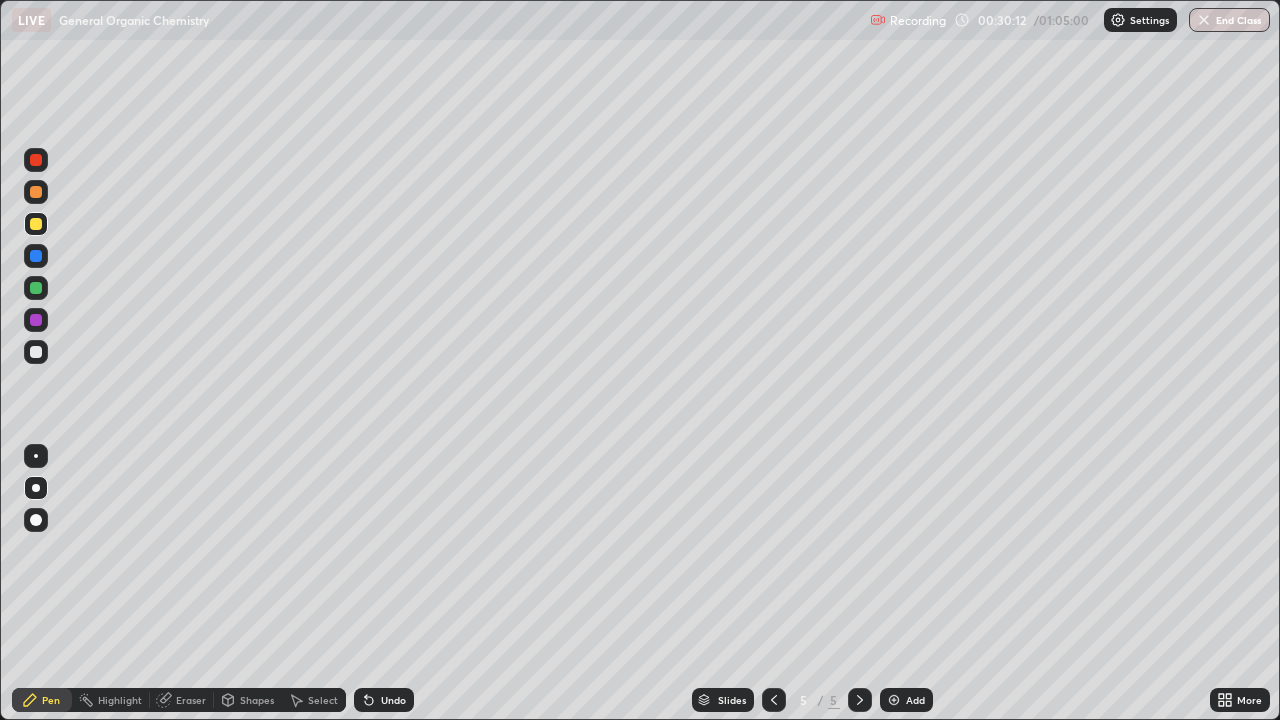 click at bounding box center (36, 192) 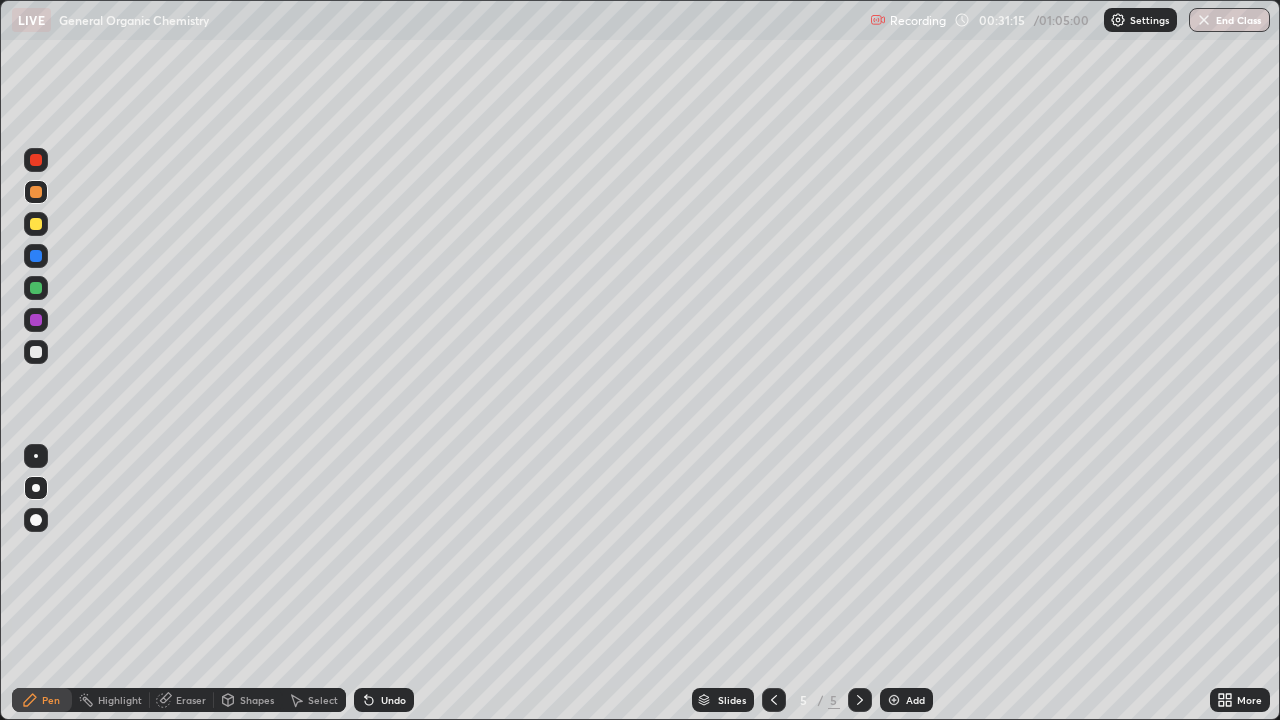 click at bounding box center [36, 352] 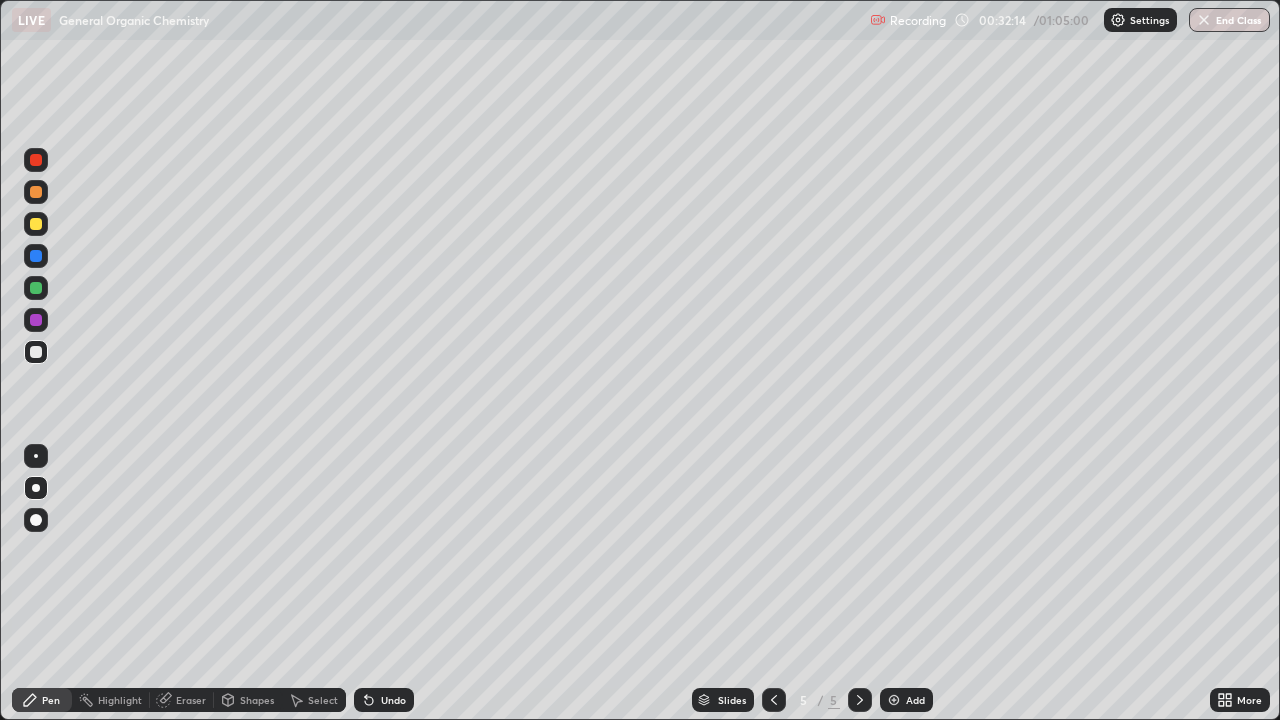 click at bounding box center (36, 320) 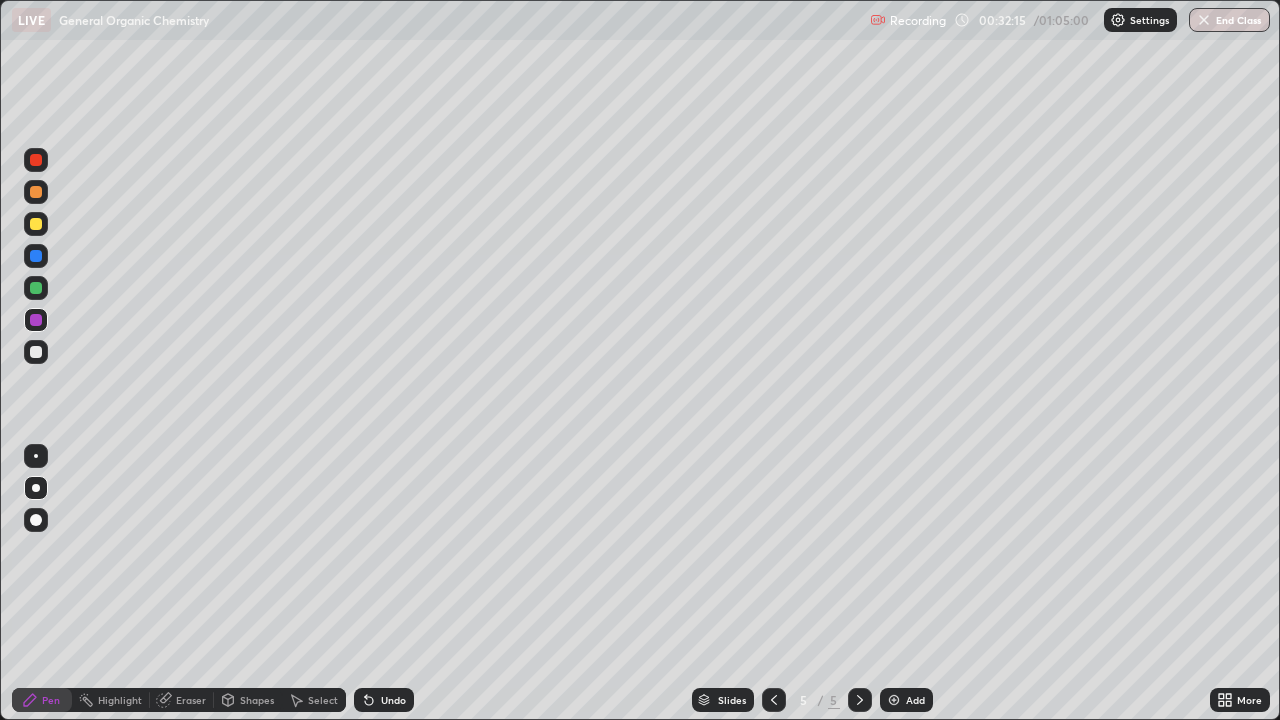 click at bounding box center (36, 288) 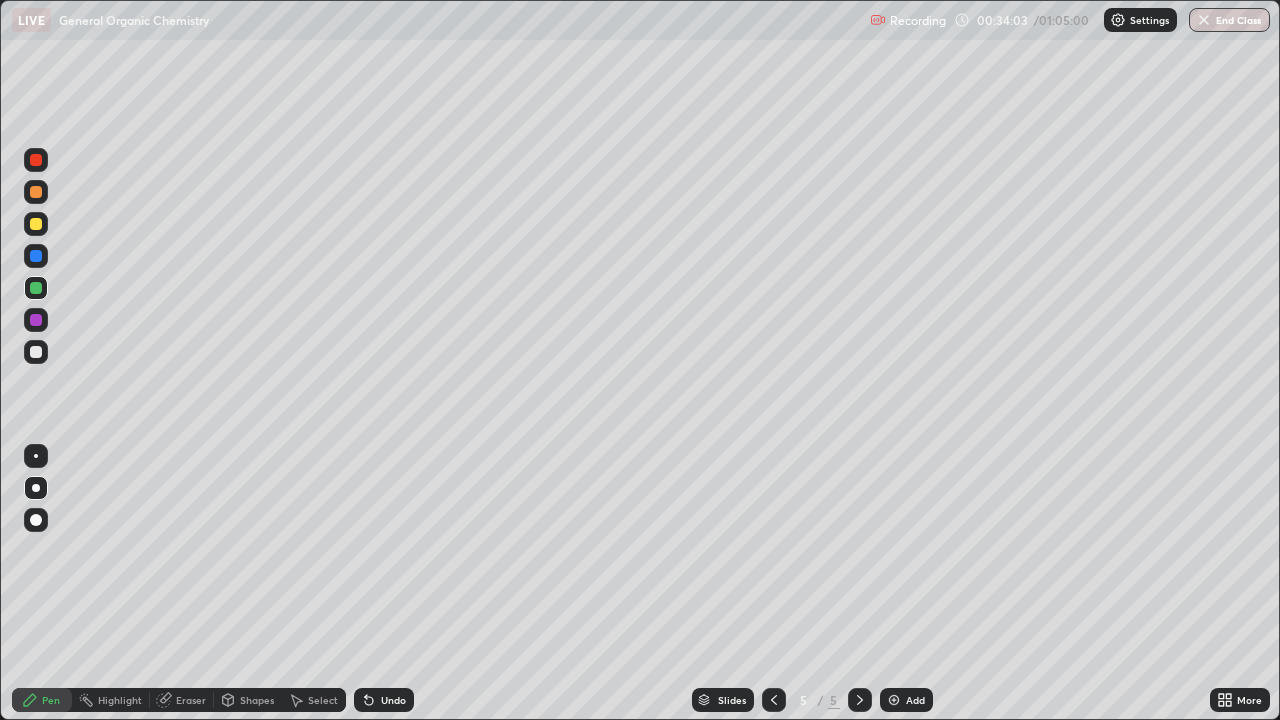 click on "Add" at bounding box center (915, 700) 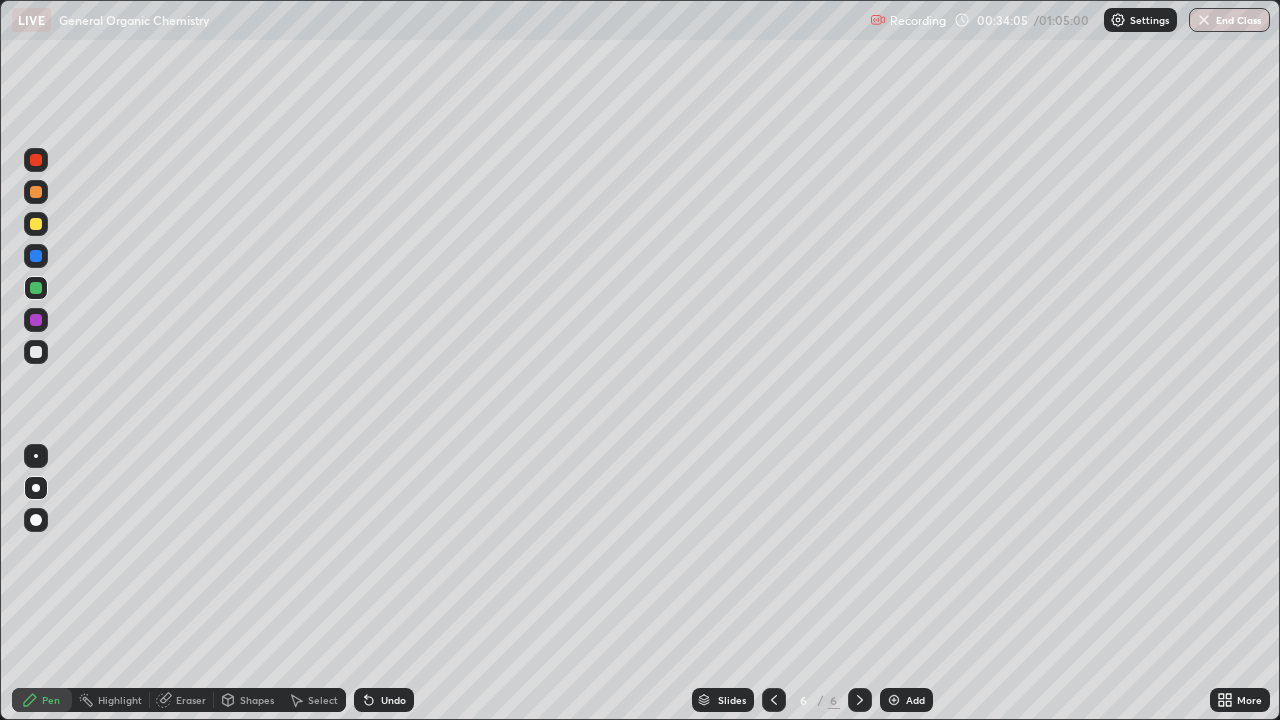 click at bounding box center [36, 224] 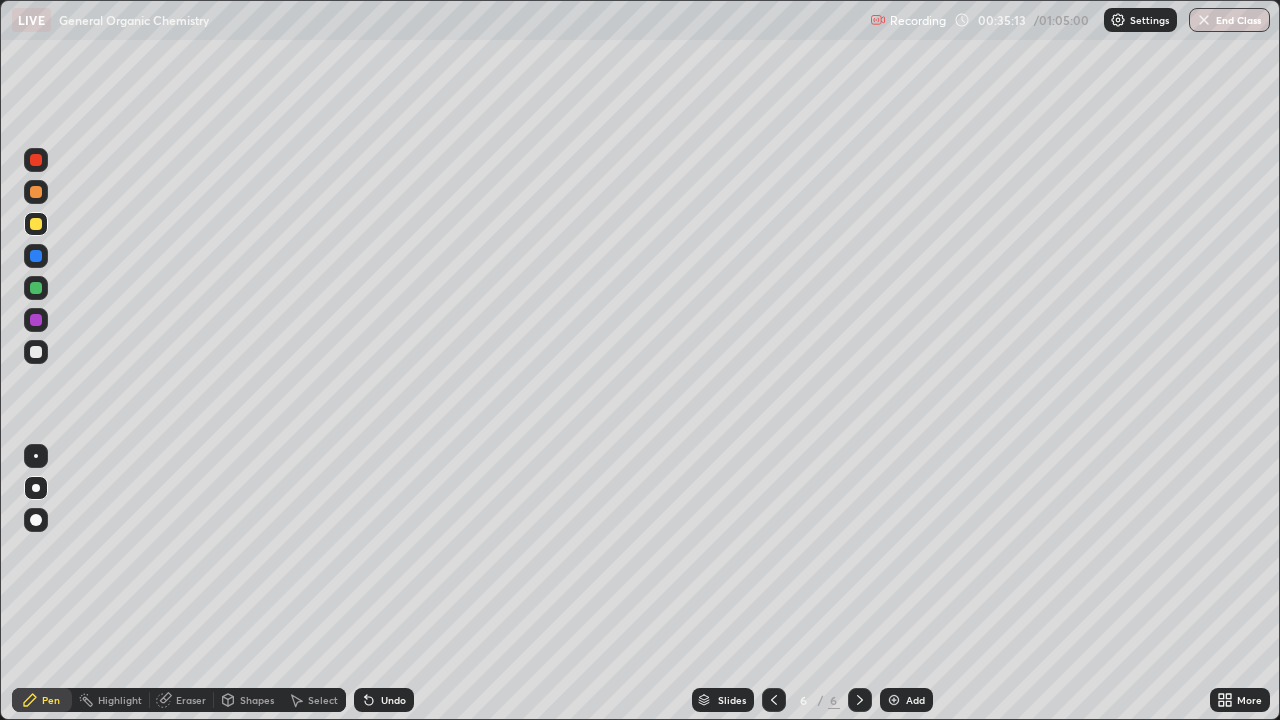 click at bounding box center [36, 352] 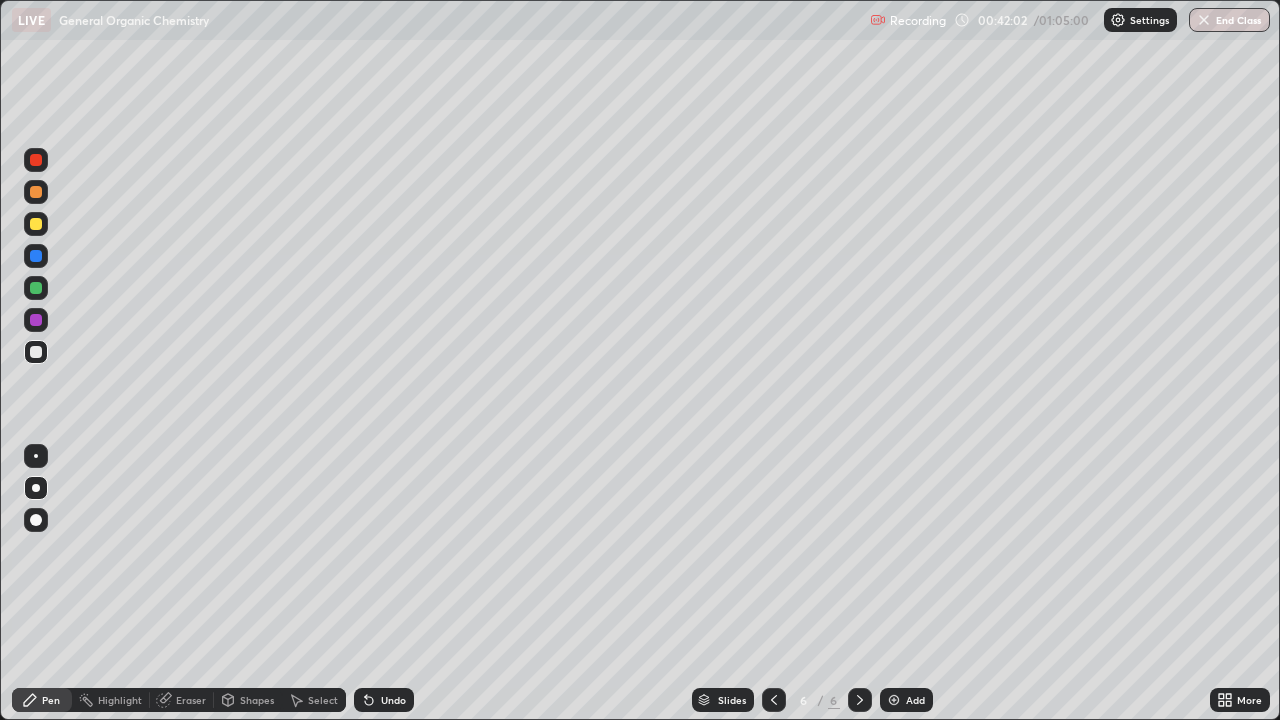 click at bounding box center [36, 224] 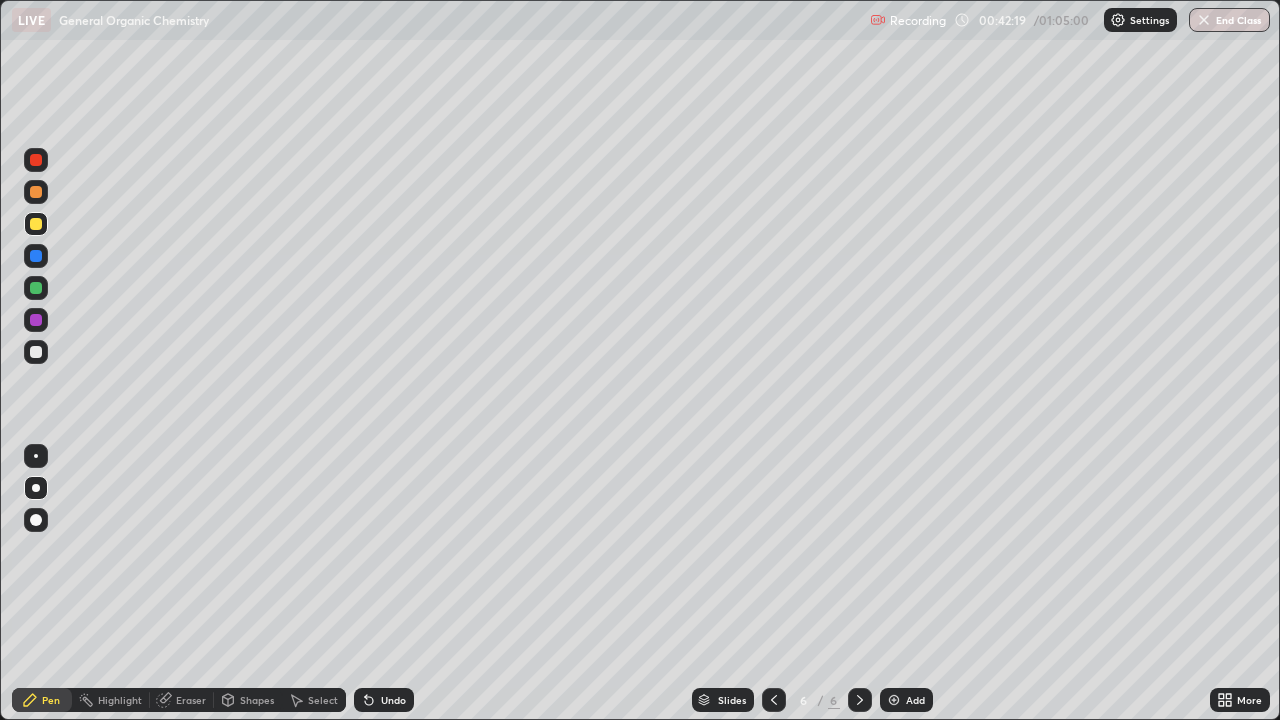 click at bounding box center (36, 352) 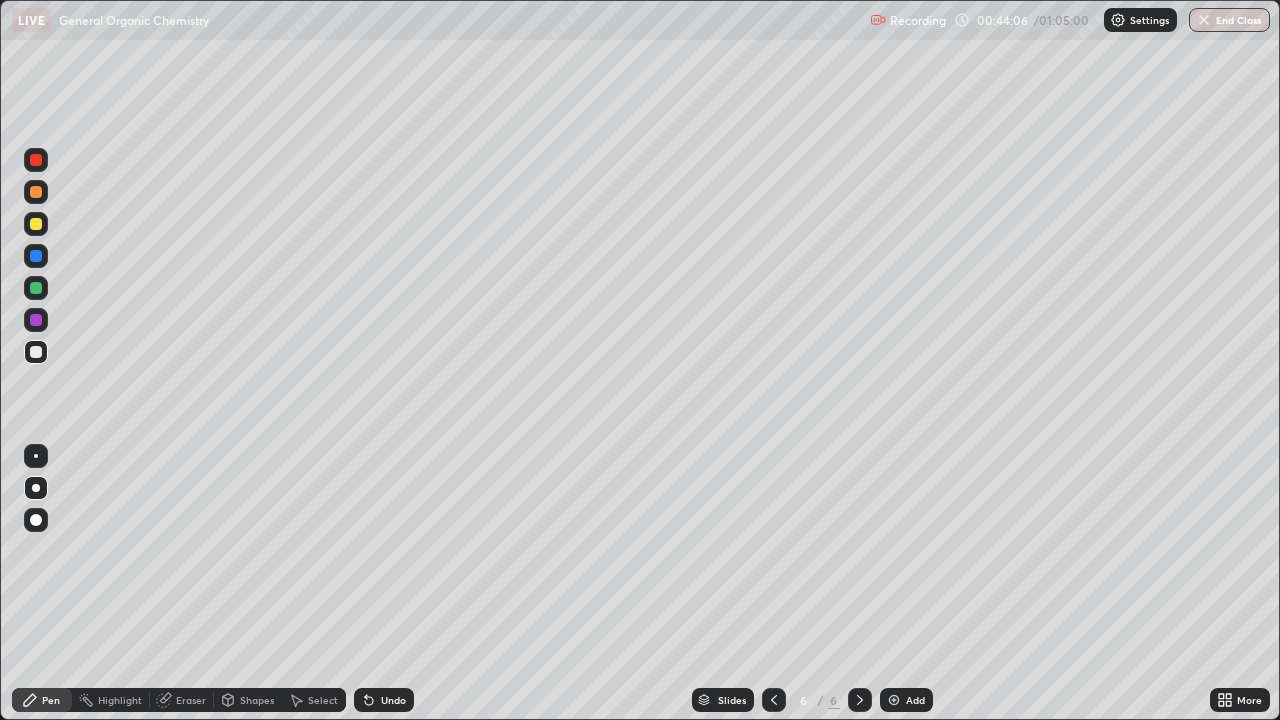 click 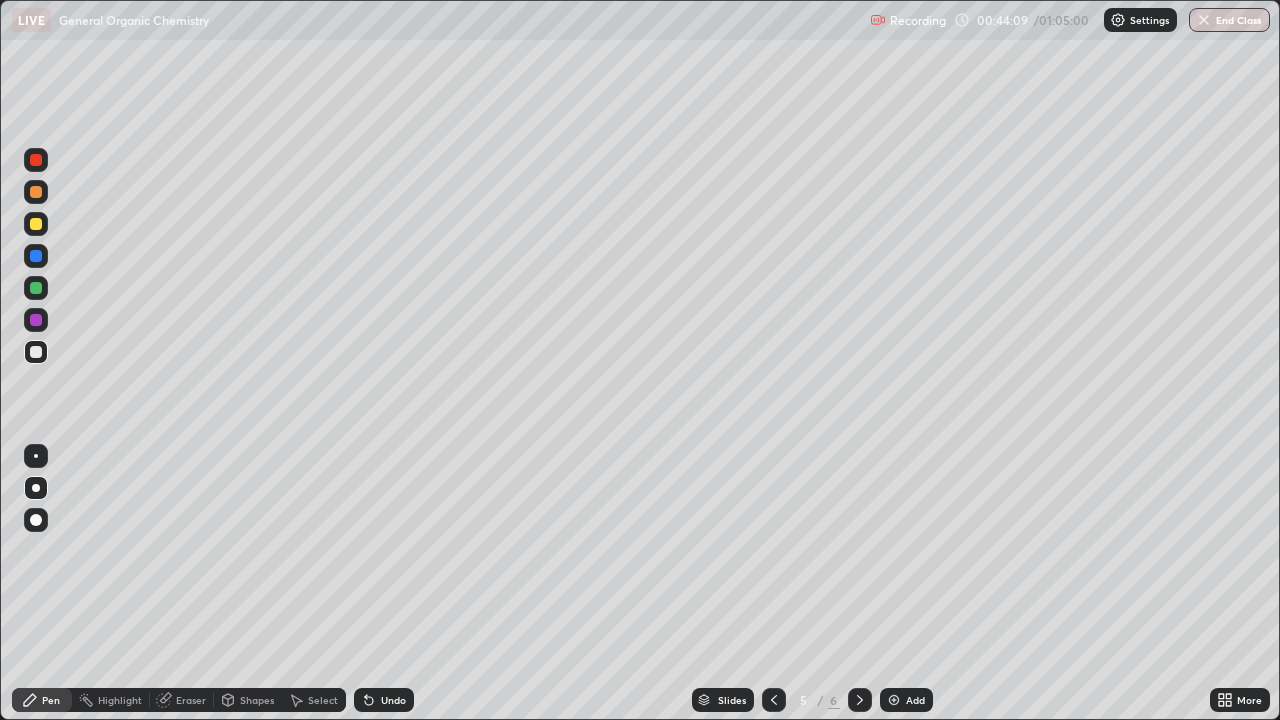click 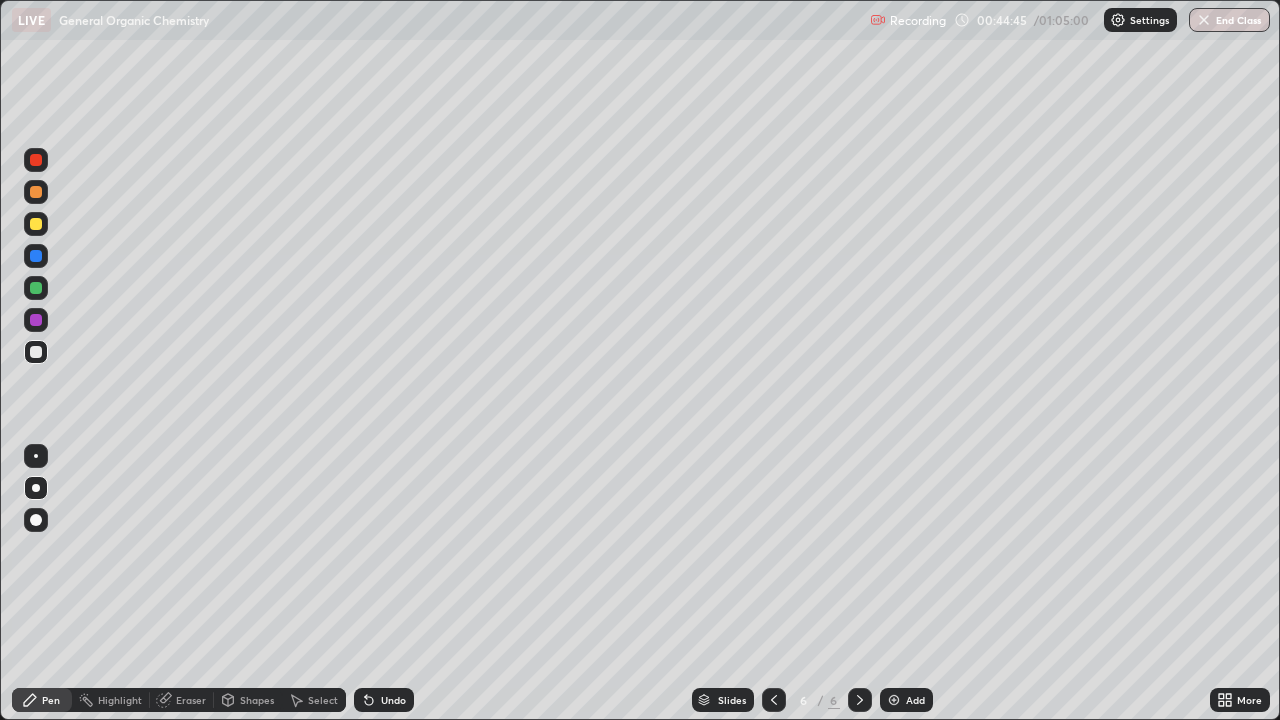 click at bounding box center (36, 224) 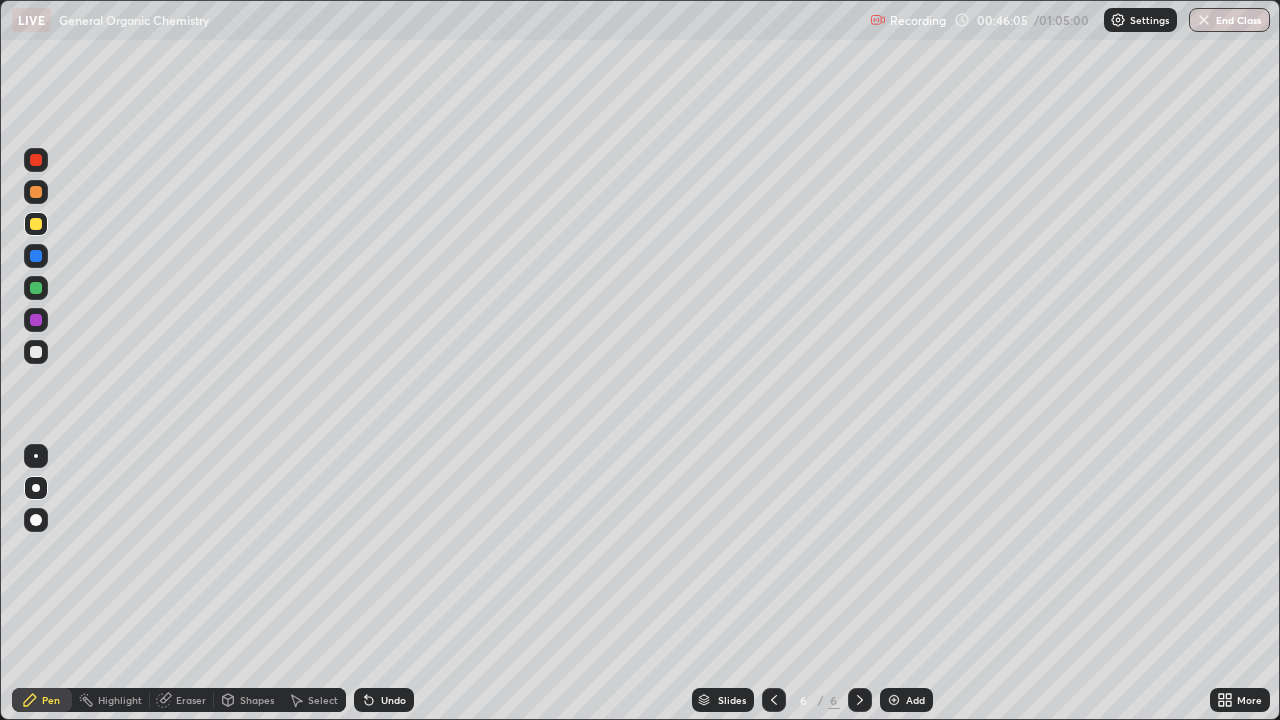 click at bounding box center (36, 192) 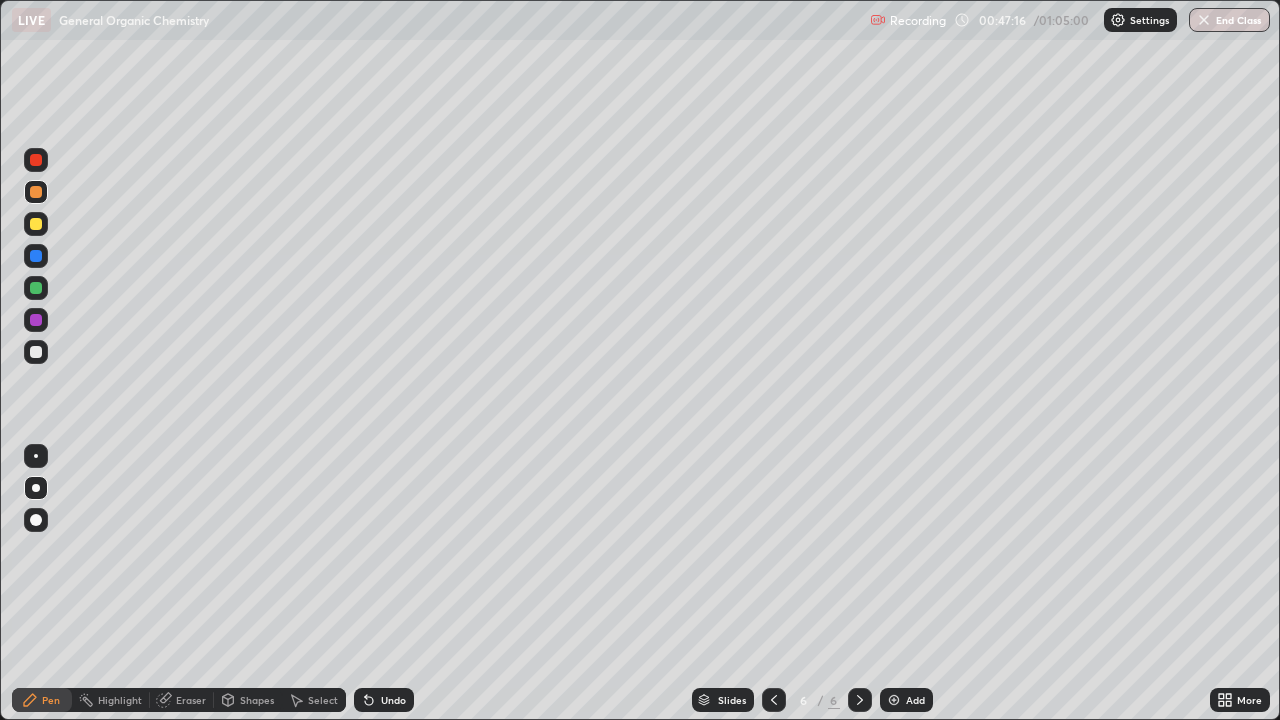 click on "Add" at bounding box center [915, 700] 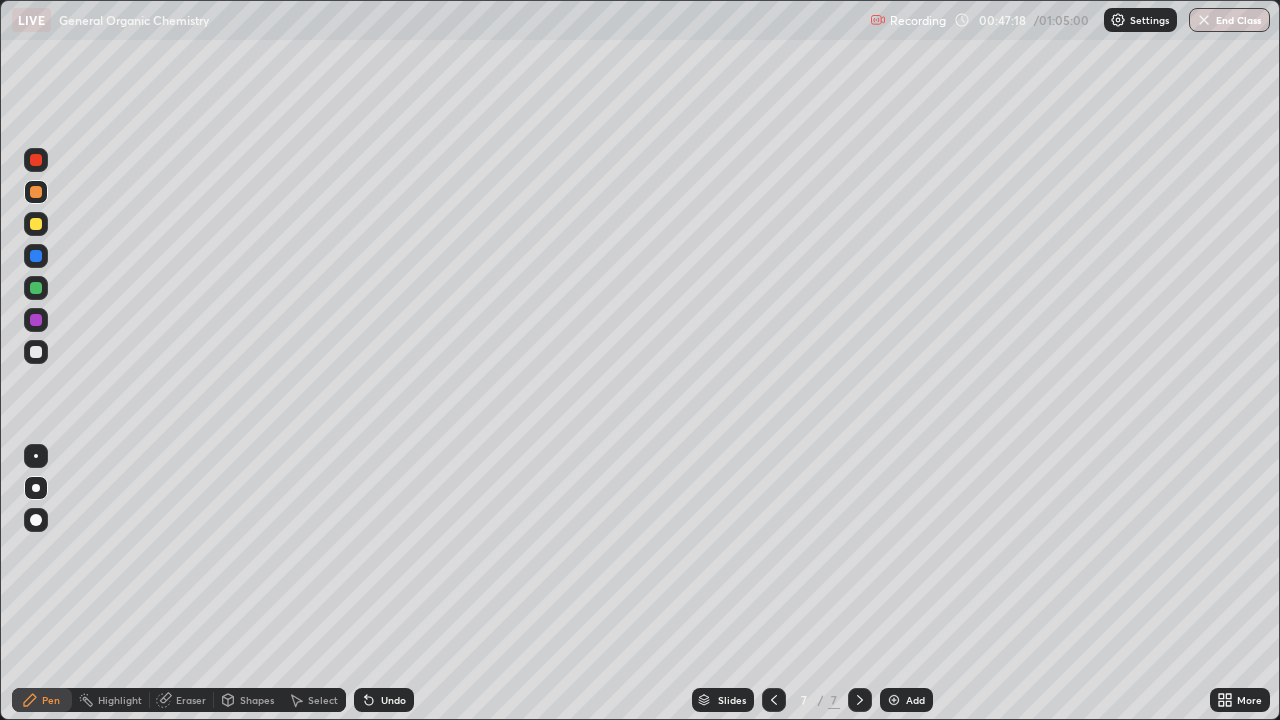 click at bounding box center (36, 224) 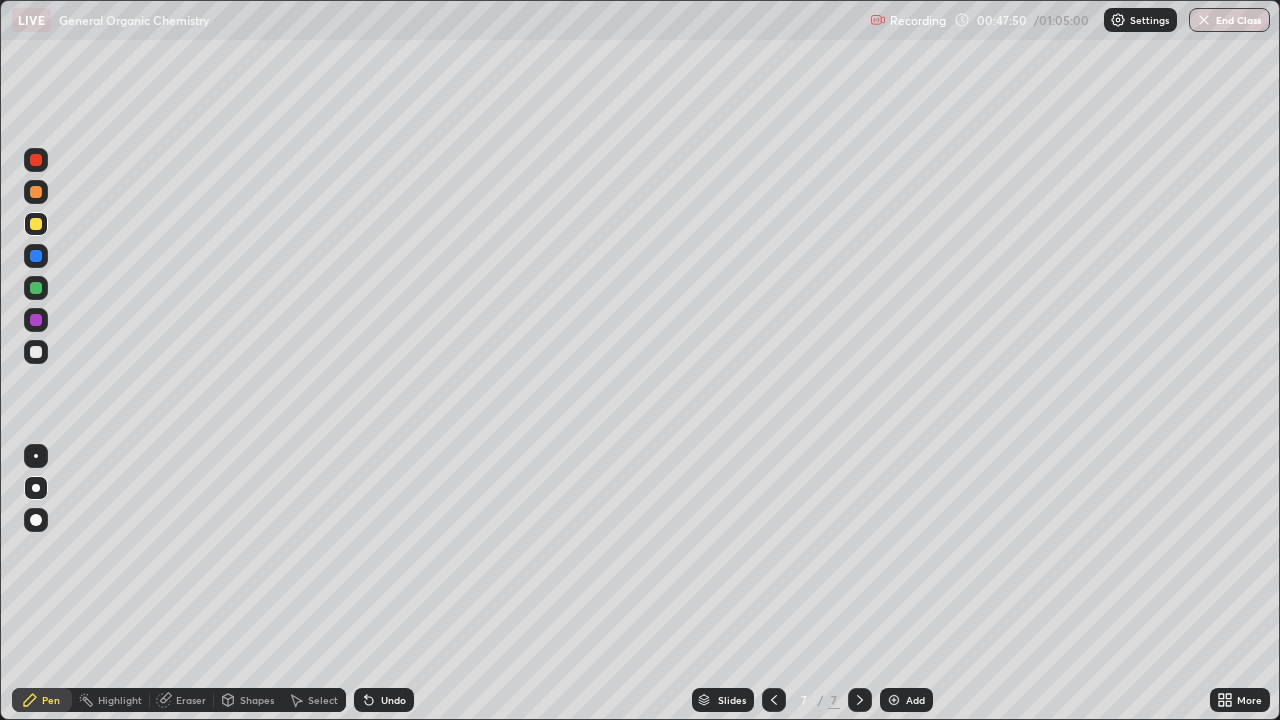 click on "Undo" at bounding box center (393, 700) 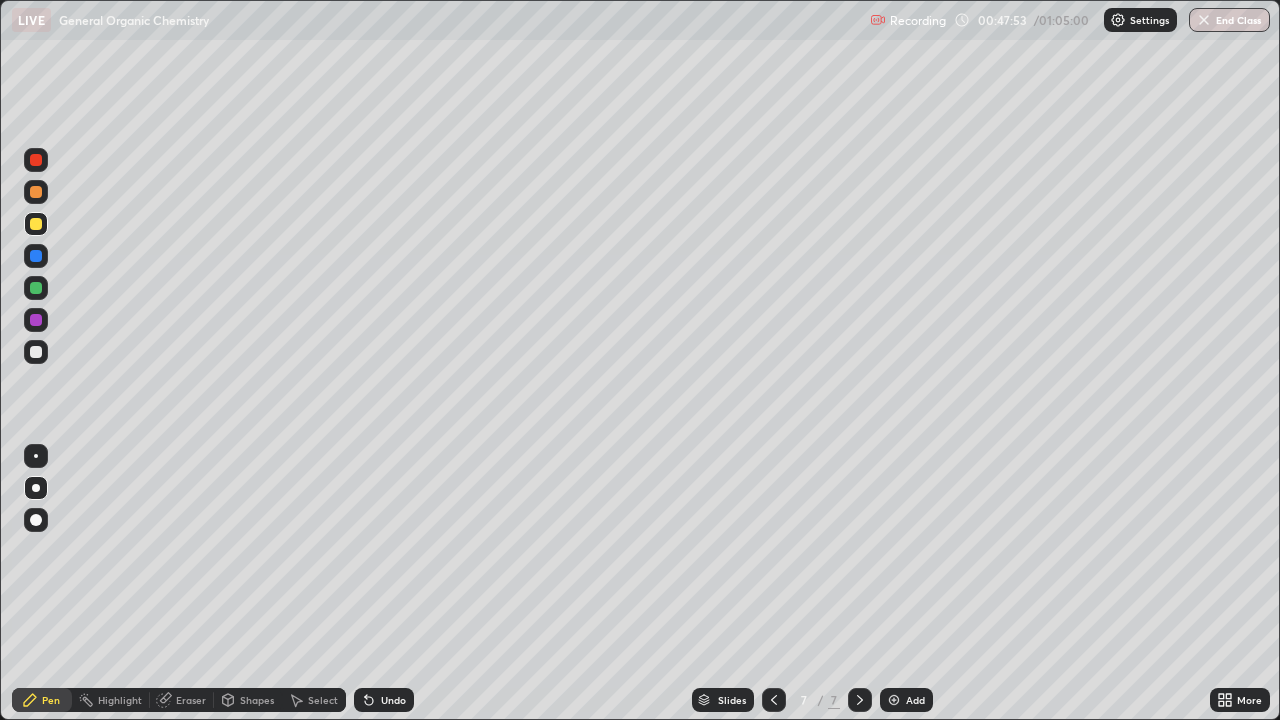 click 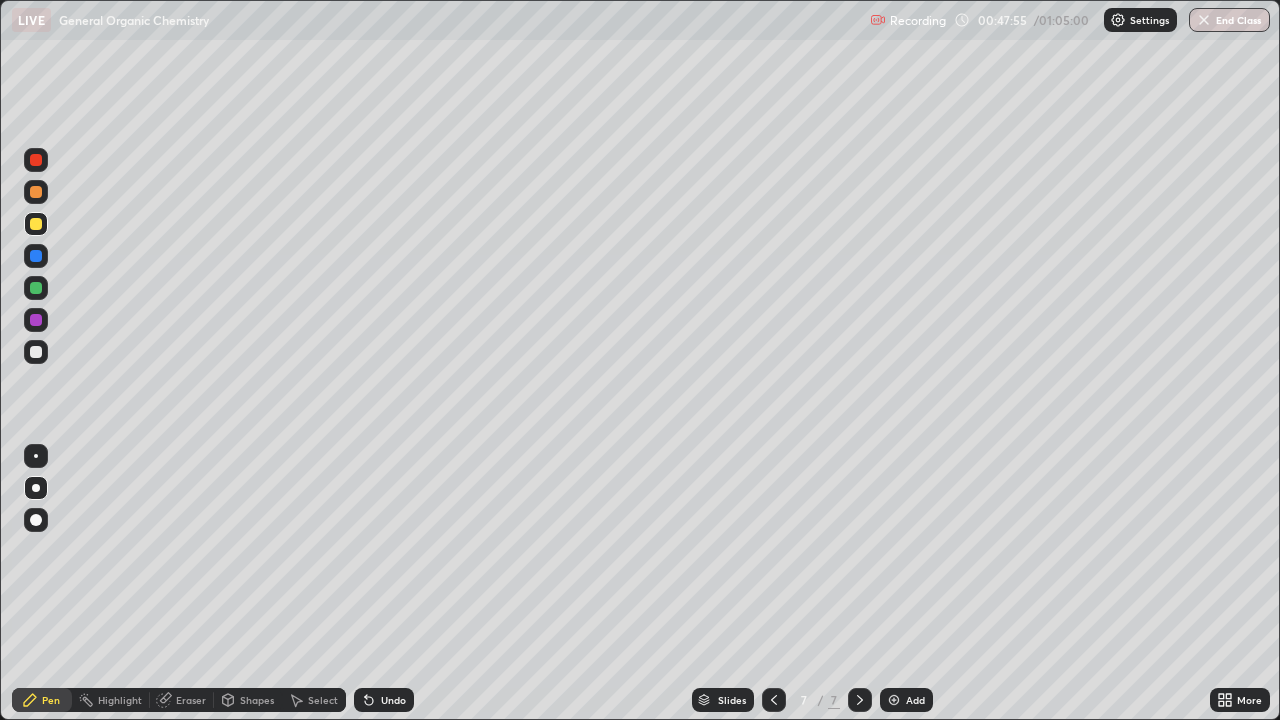 click on "Undo" at bounding box center (384, 700) 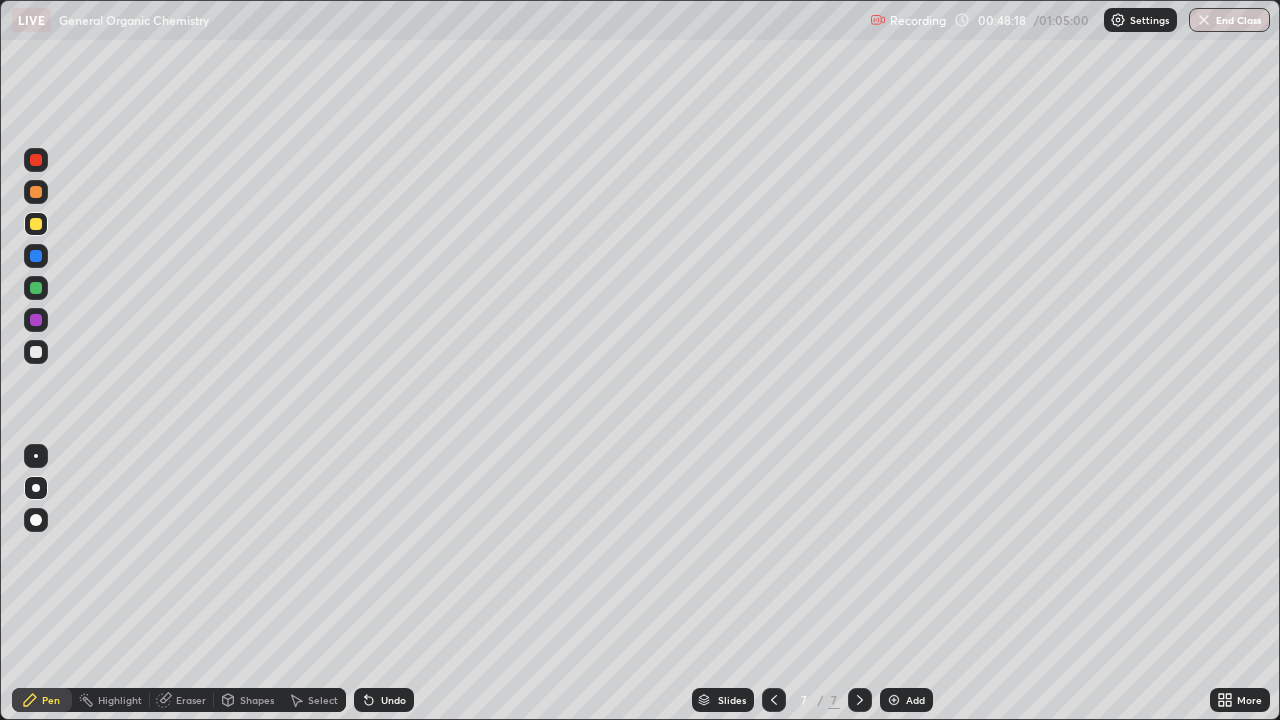 click at bounding box center [36, 352] 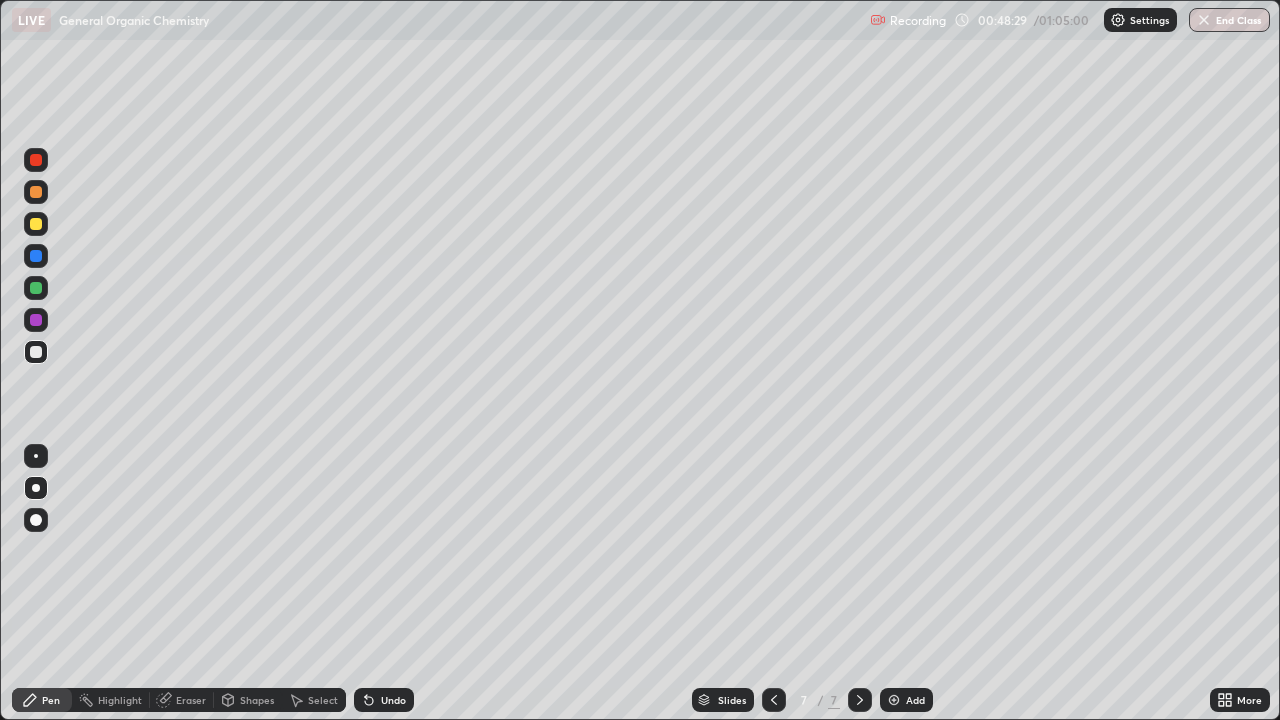 click on "Undo" at bounding box center (393, 700) 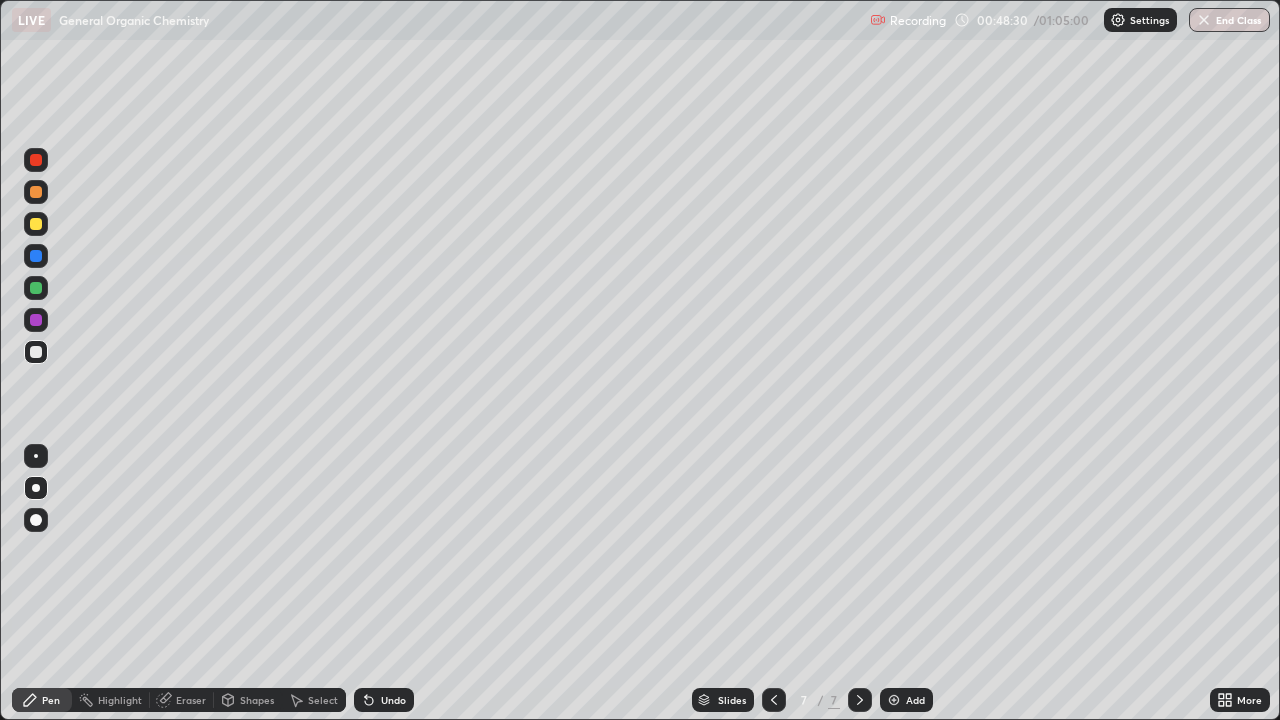 click on "Undo" at bounding box center [393, 700] 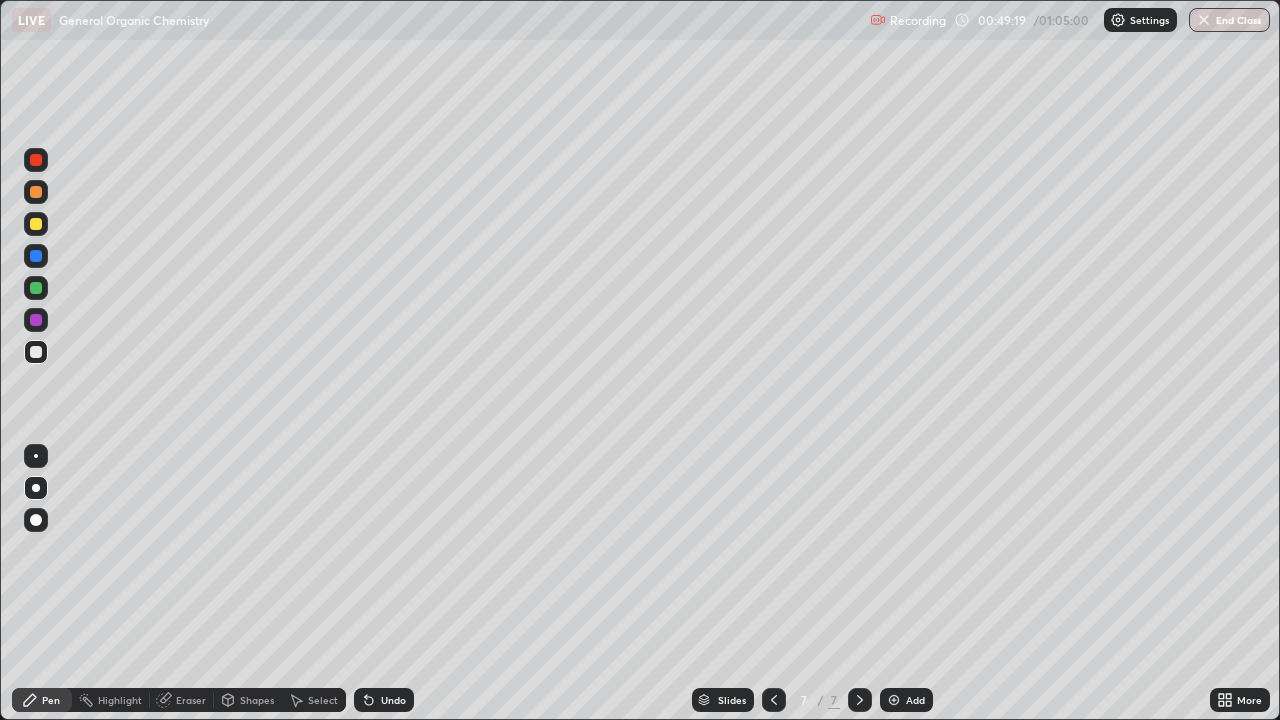 click on "Eraser" at bounding box center [191, 700] 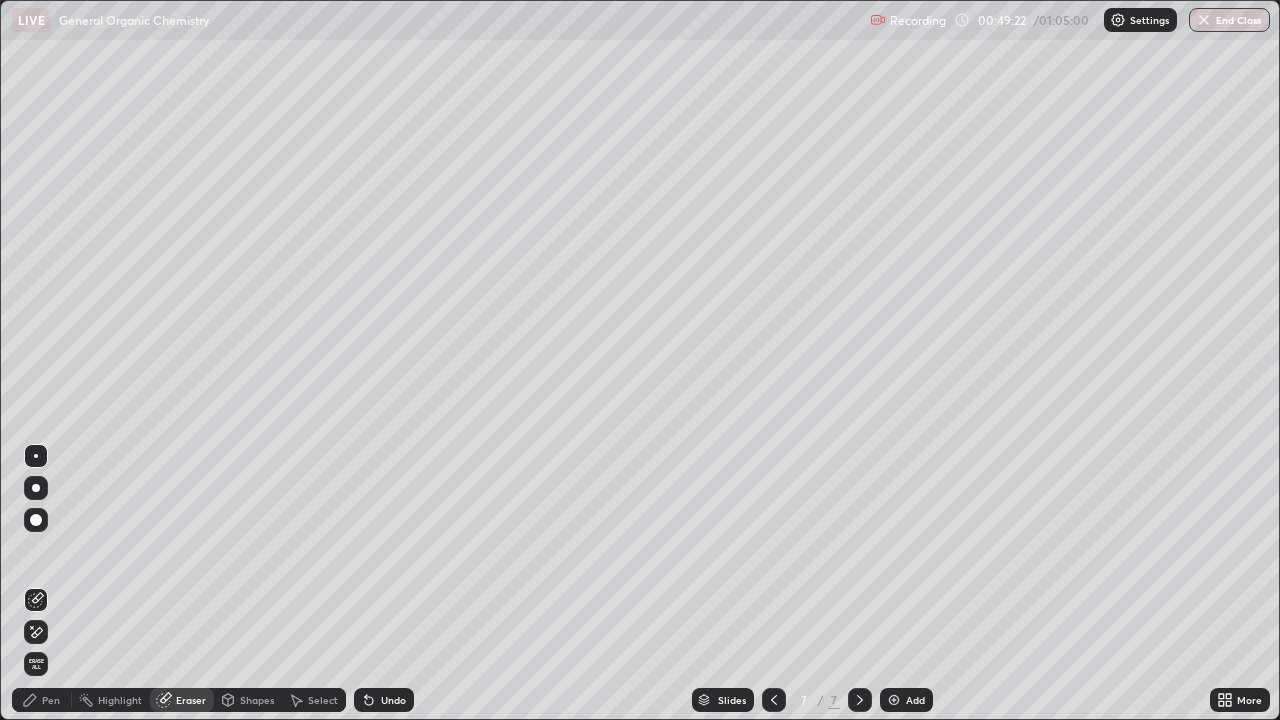 click on "Pen" at bounding box center [51, 700] 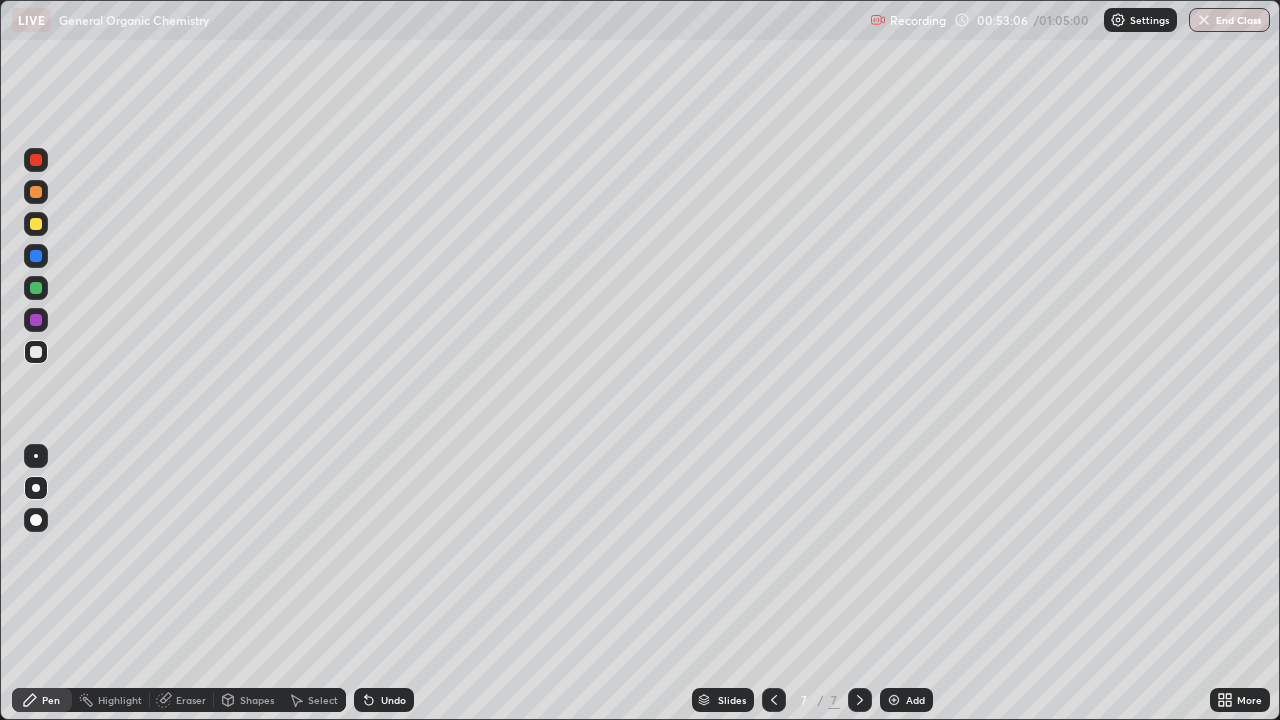 click on "Undo" at bounding box center [384, 700] 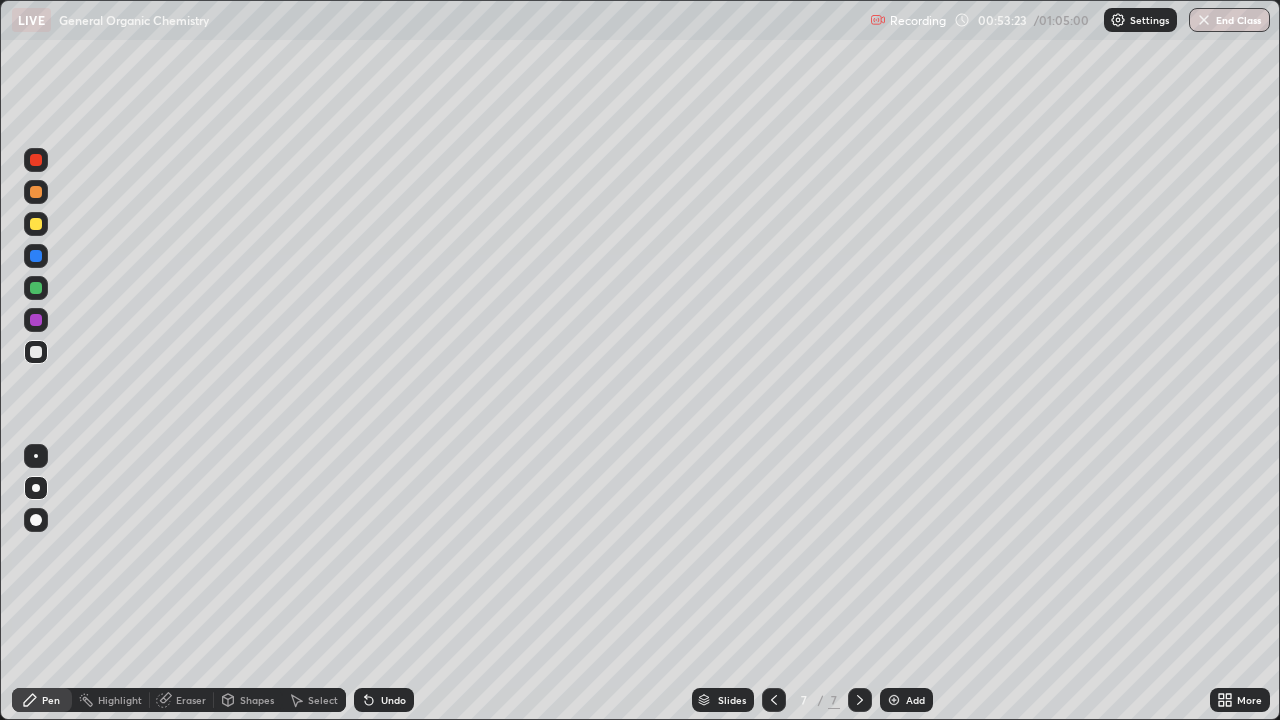 click on "Undo" at bounding box center (393, 700) 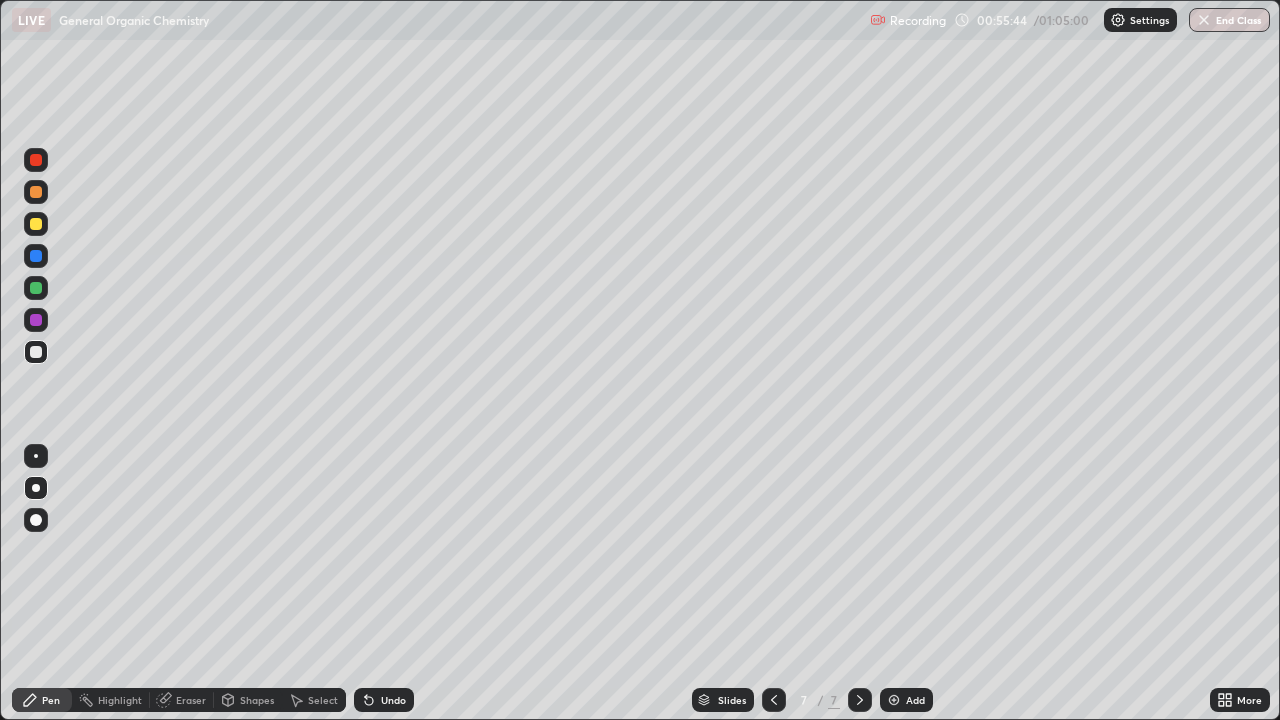 click at bounding box center [36, 224] 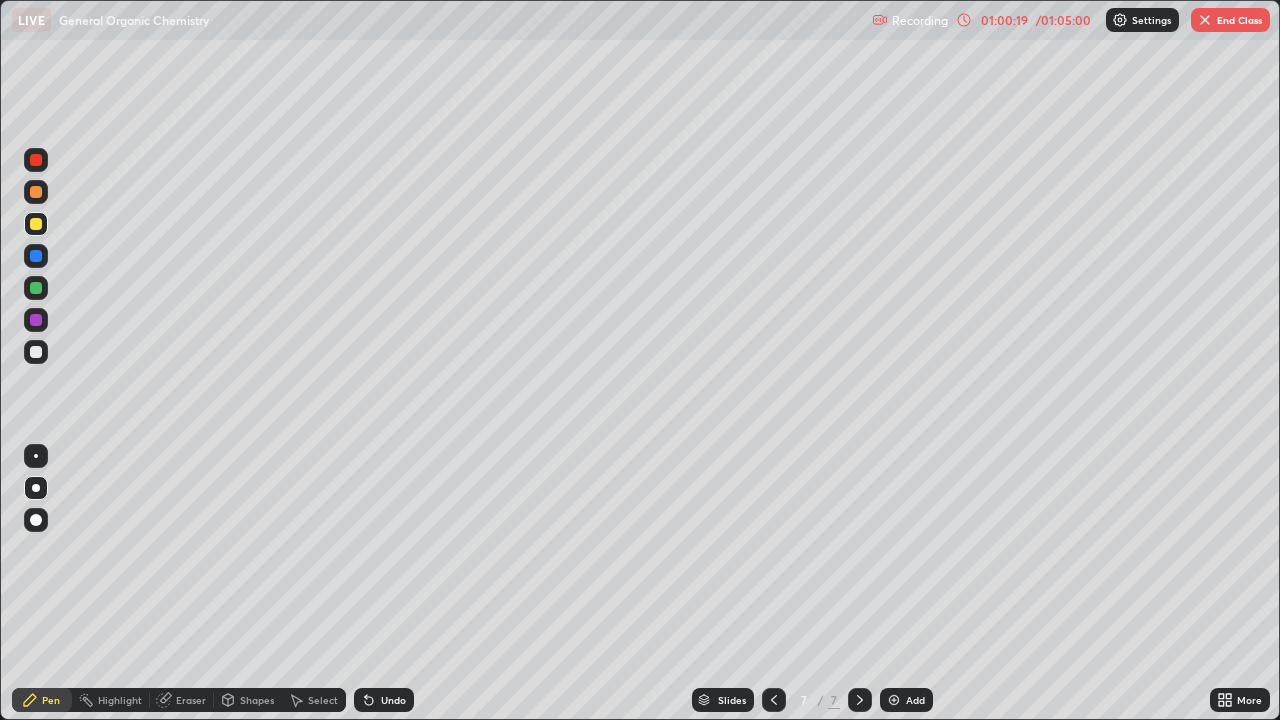click on "End Class" at bounding box center (1230, 20) 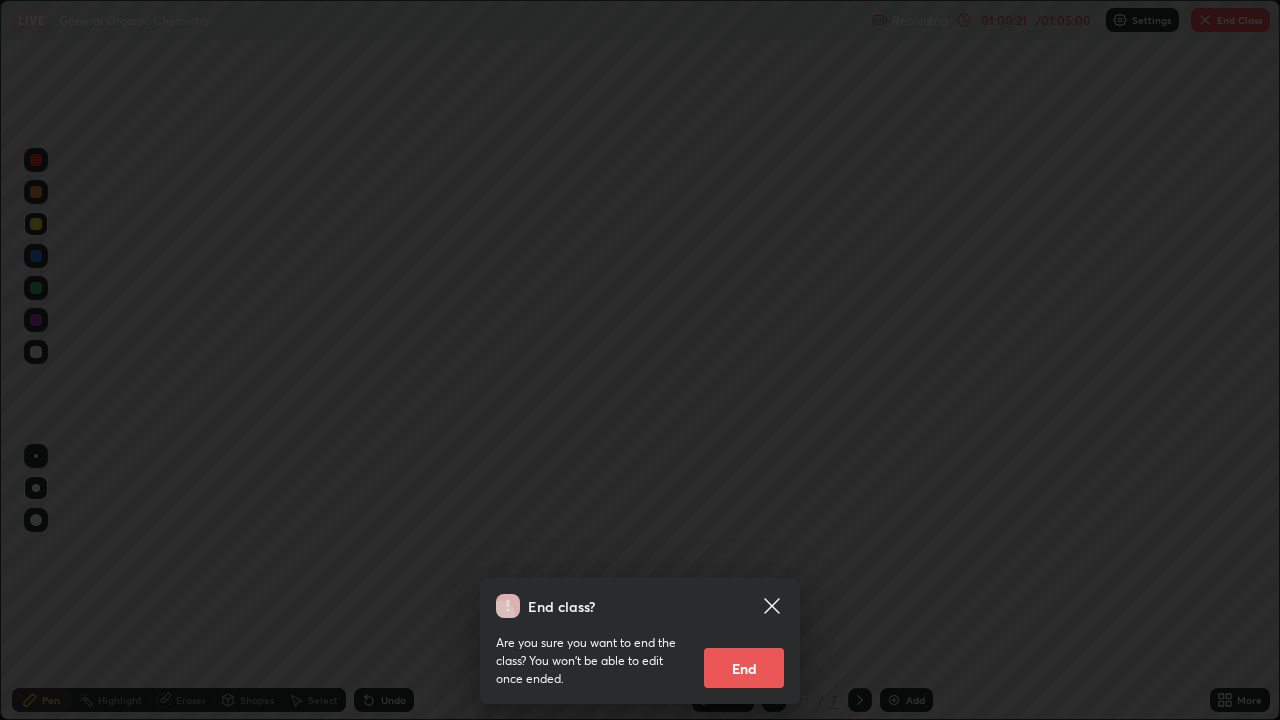 click on "End" at bounding box center (744, 668) 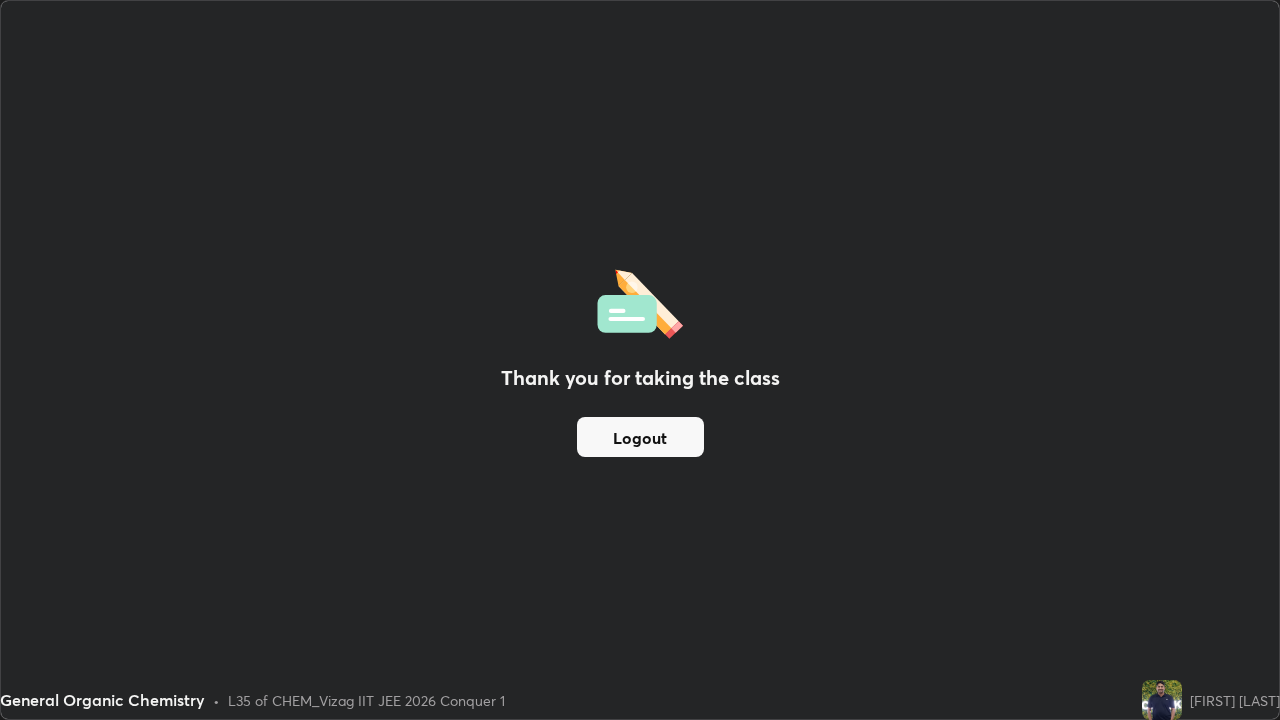 click on "Logout" at bounding box center (640, 437) 